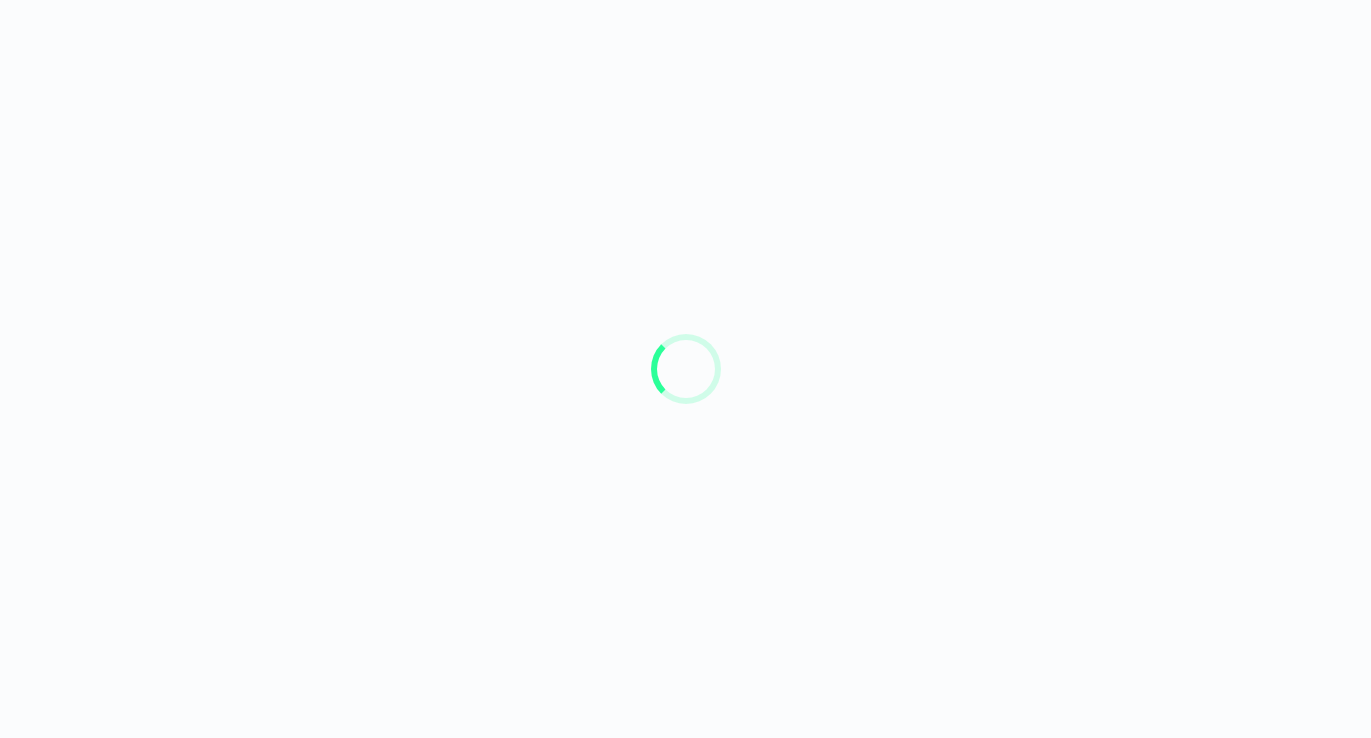 scroll, scrollTop: 0, scrollLeft: 0, axis: both 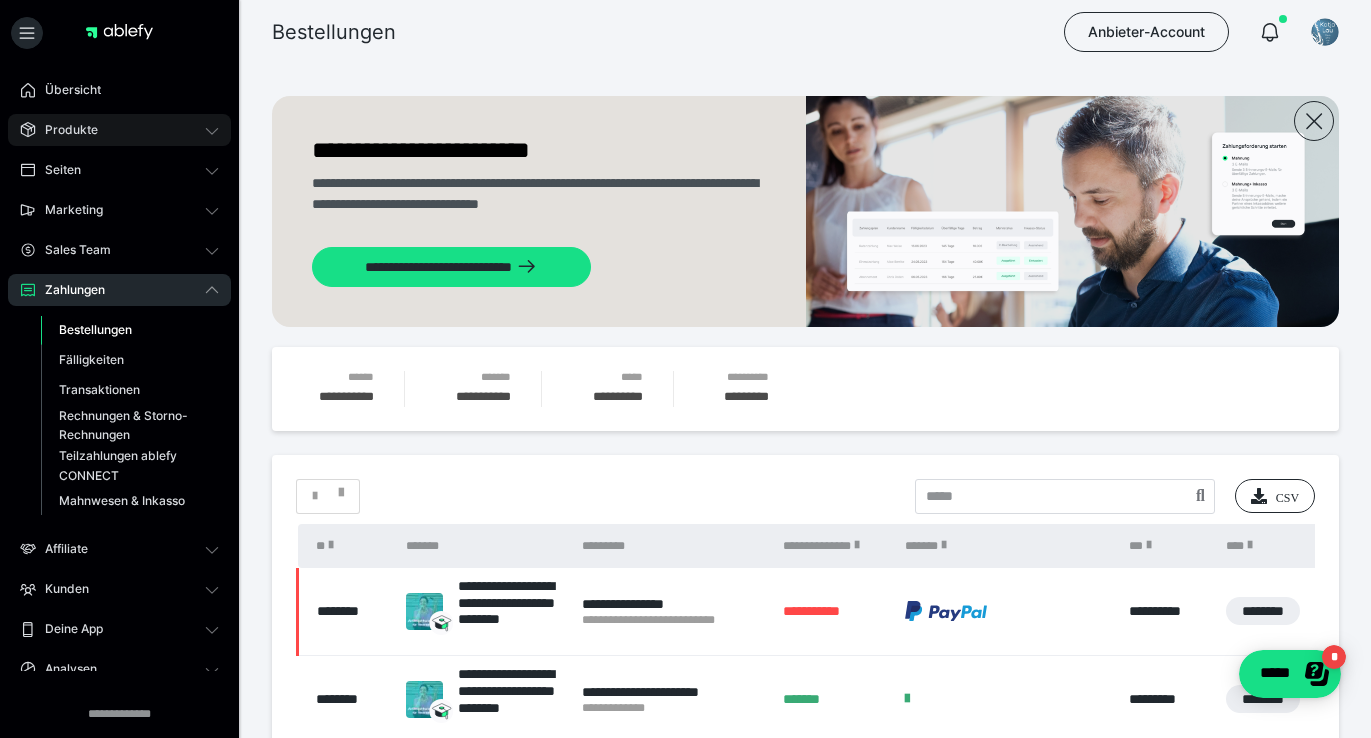 click on "Produkte" at bounding box center [64, 130] 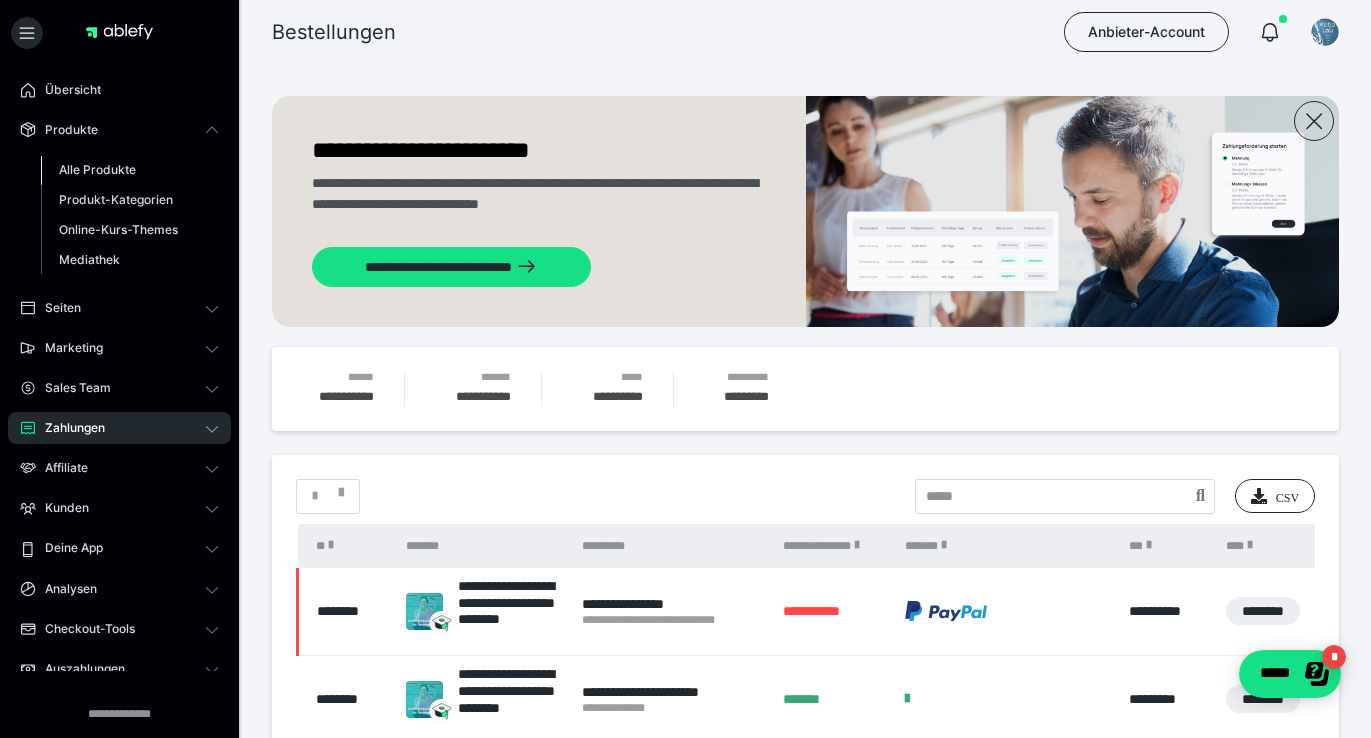 click on "Alle Produkte" at bounding box center [97, 169] 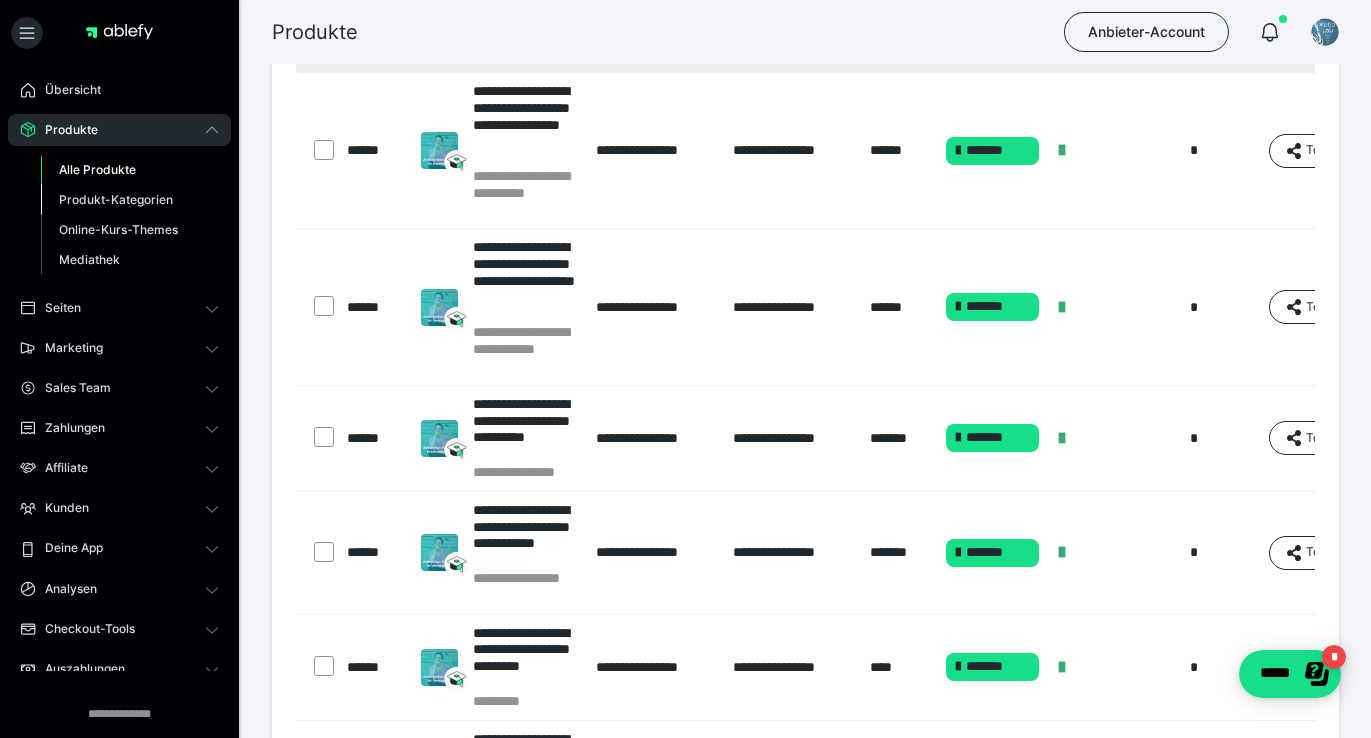 scroll, scrollTop: 163, scrollLeft: 0, axis: vertical 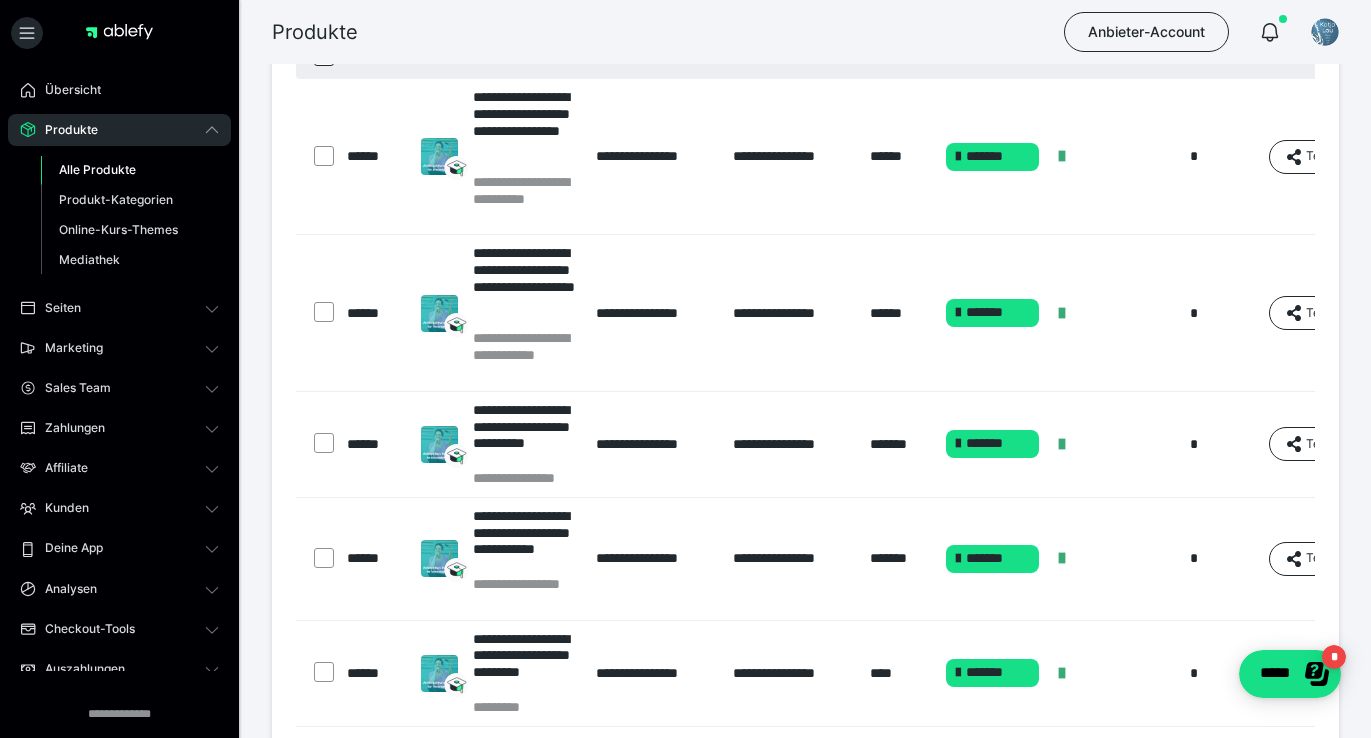 click on "Alle Produkte" at bounding box center [97, 169] 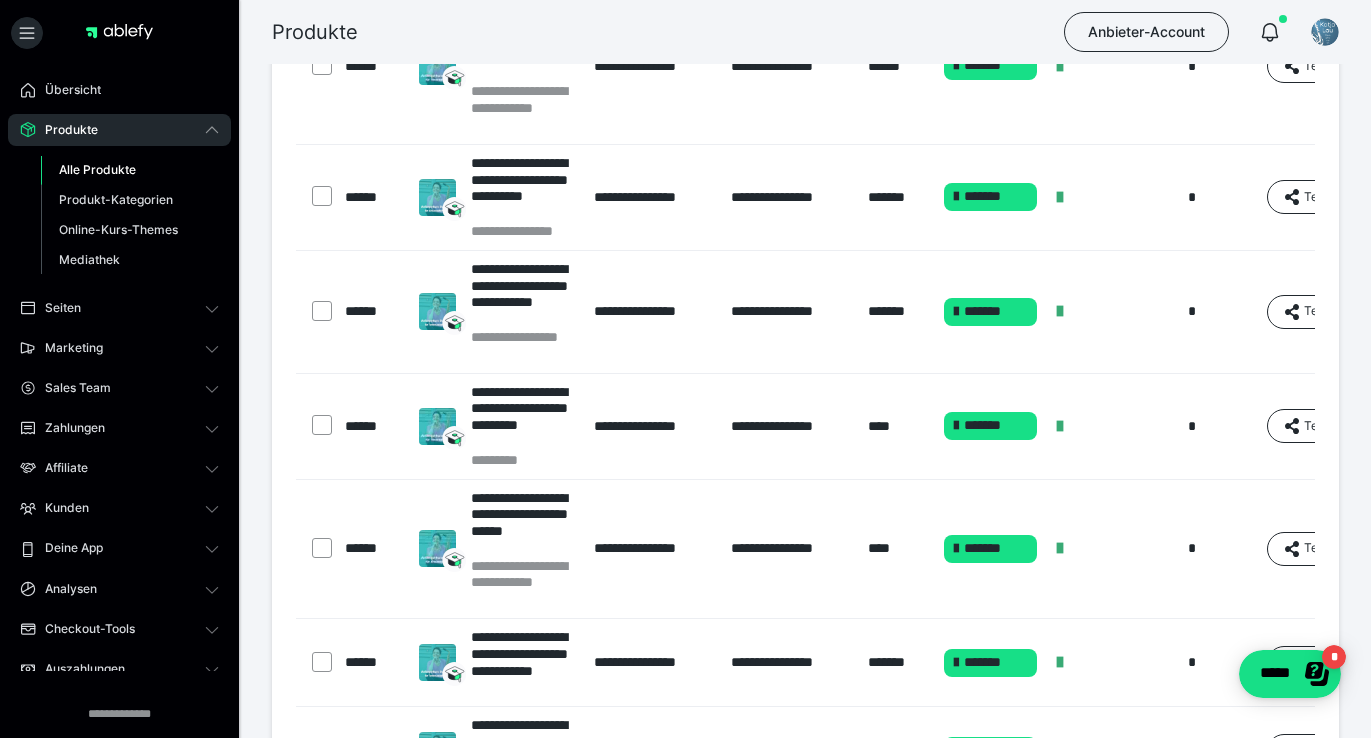 scroll, scrollTop: 859, scrollLeft: 0, axis: vertical 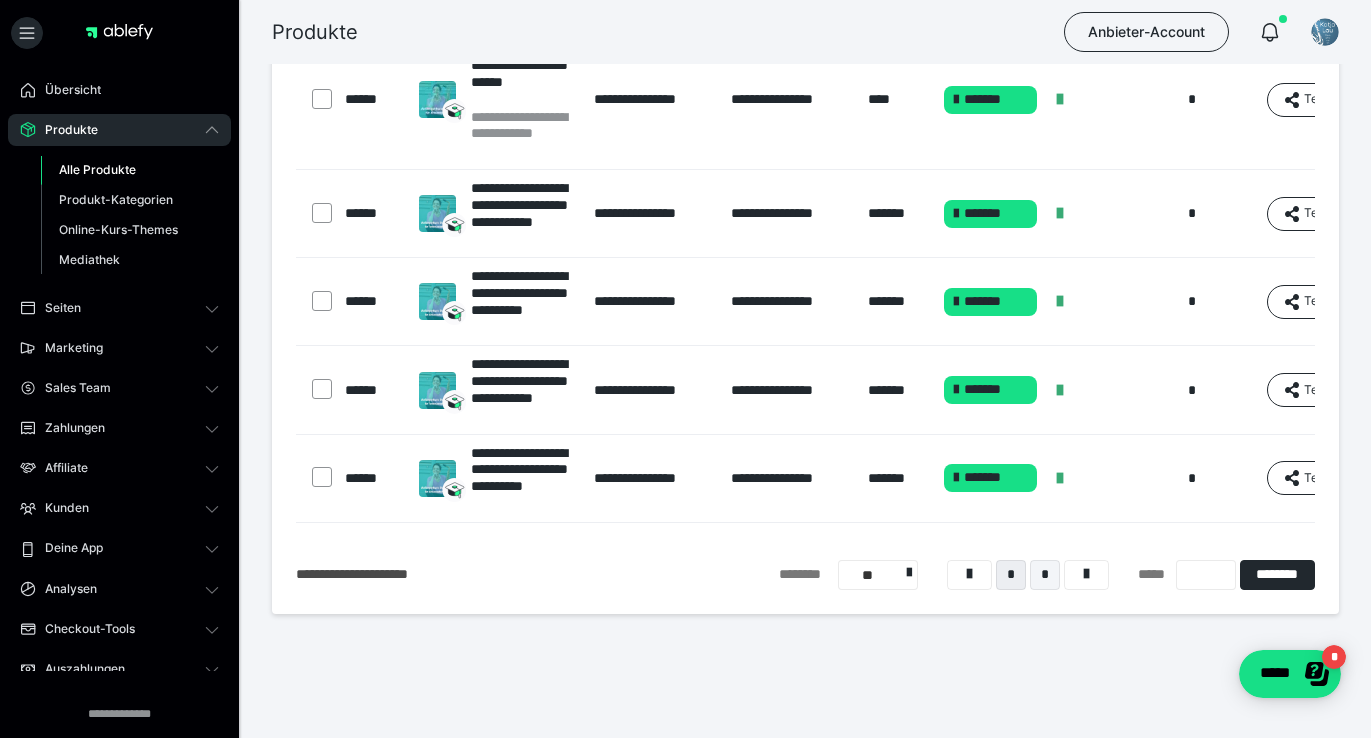 click on "*" at bounding box center [1045, 575] 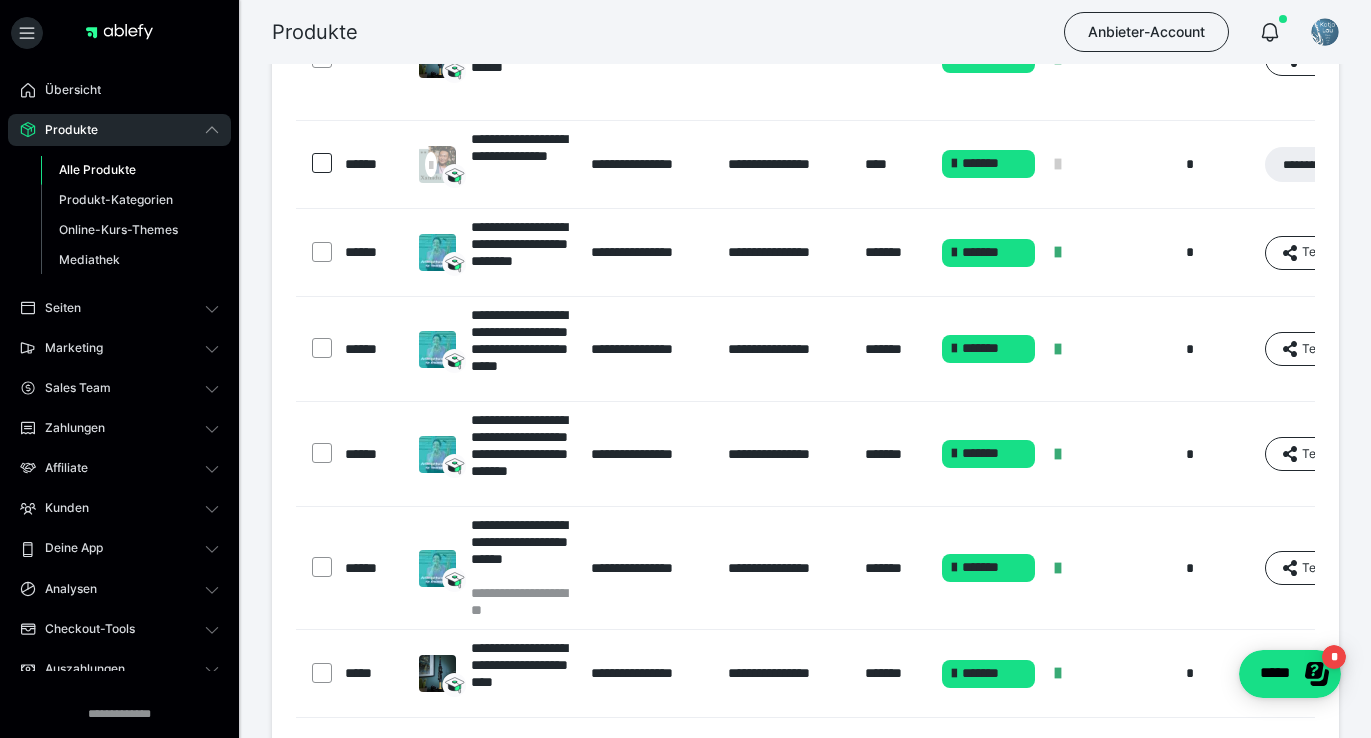 scroll, scrollTop: 344, scrollLeft: 0, axis: vertical 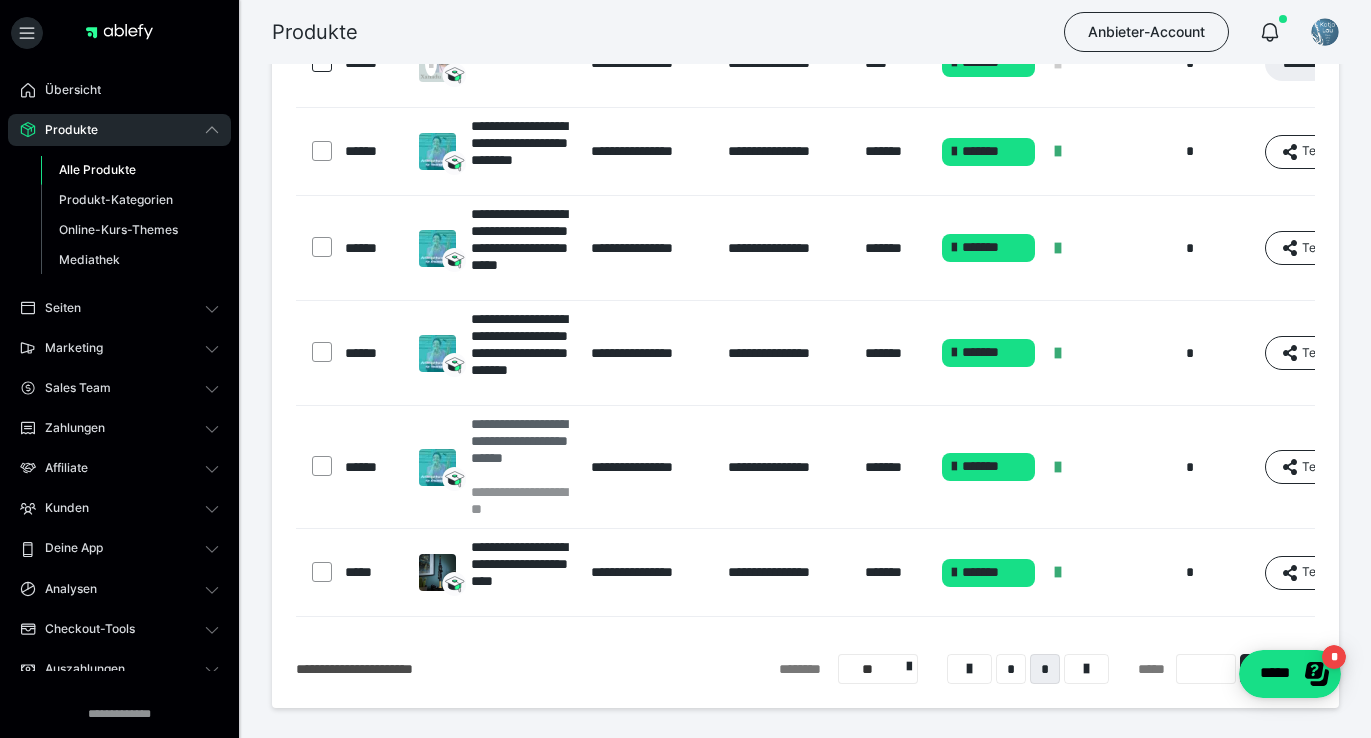 click on "**********" at bounding box center (521, 449) 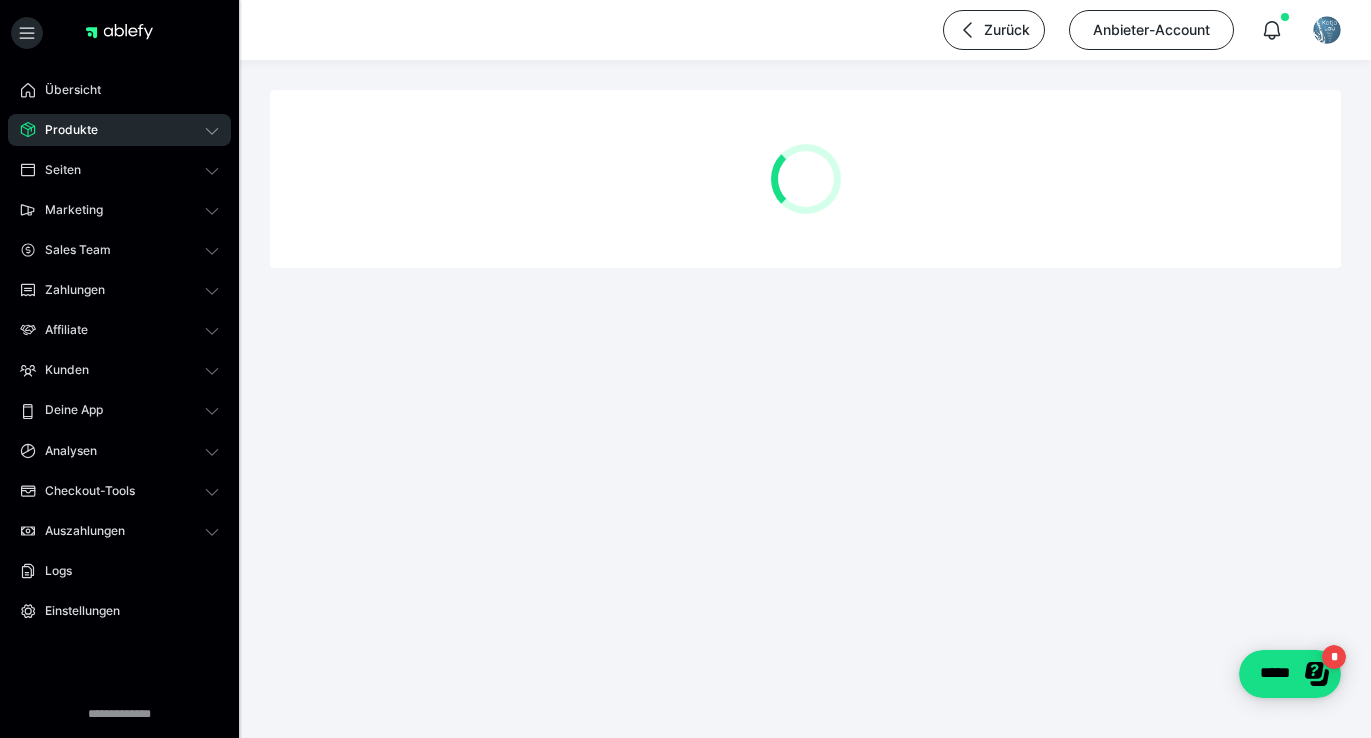 click on "**********" at bounding box center (685, 196) 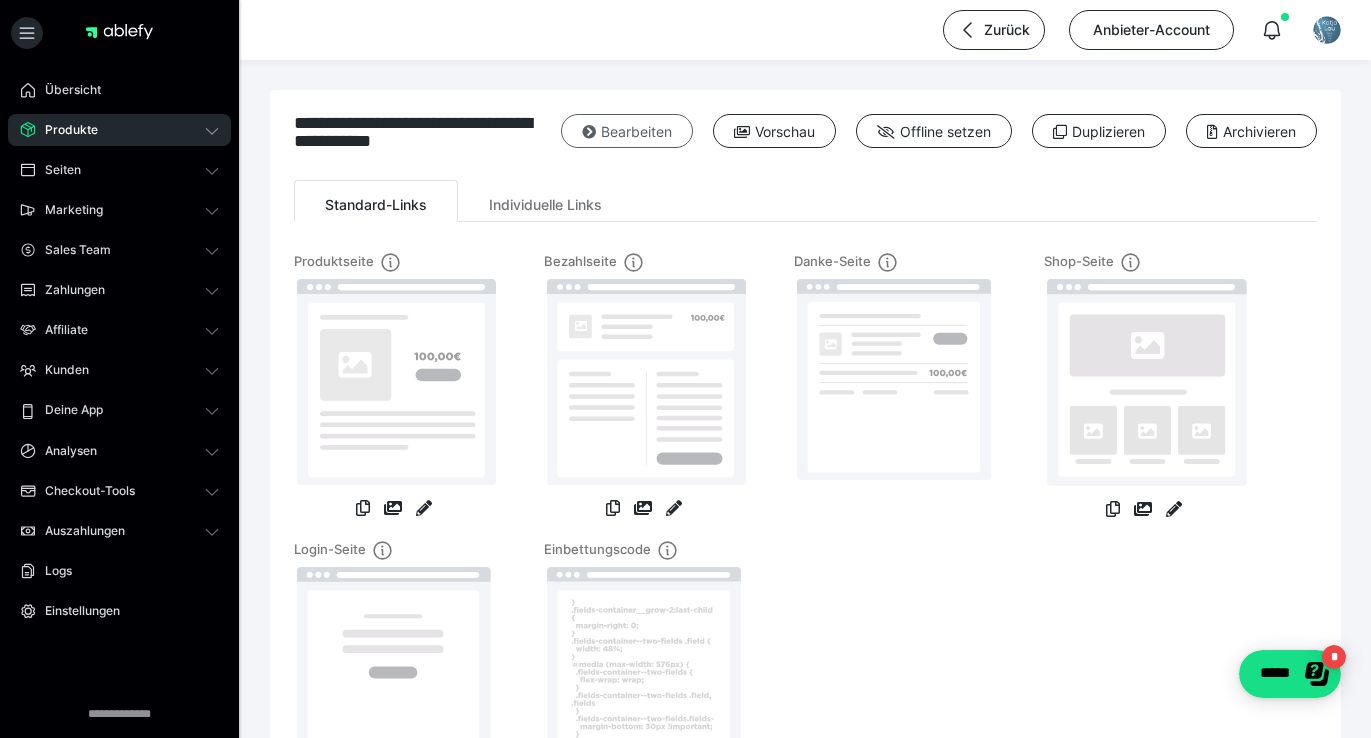 click at bounding box center [589, 132] 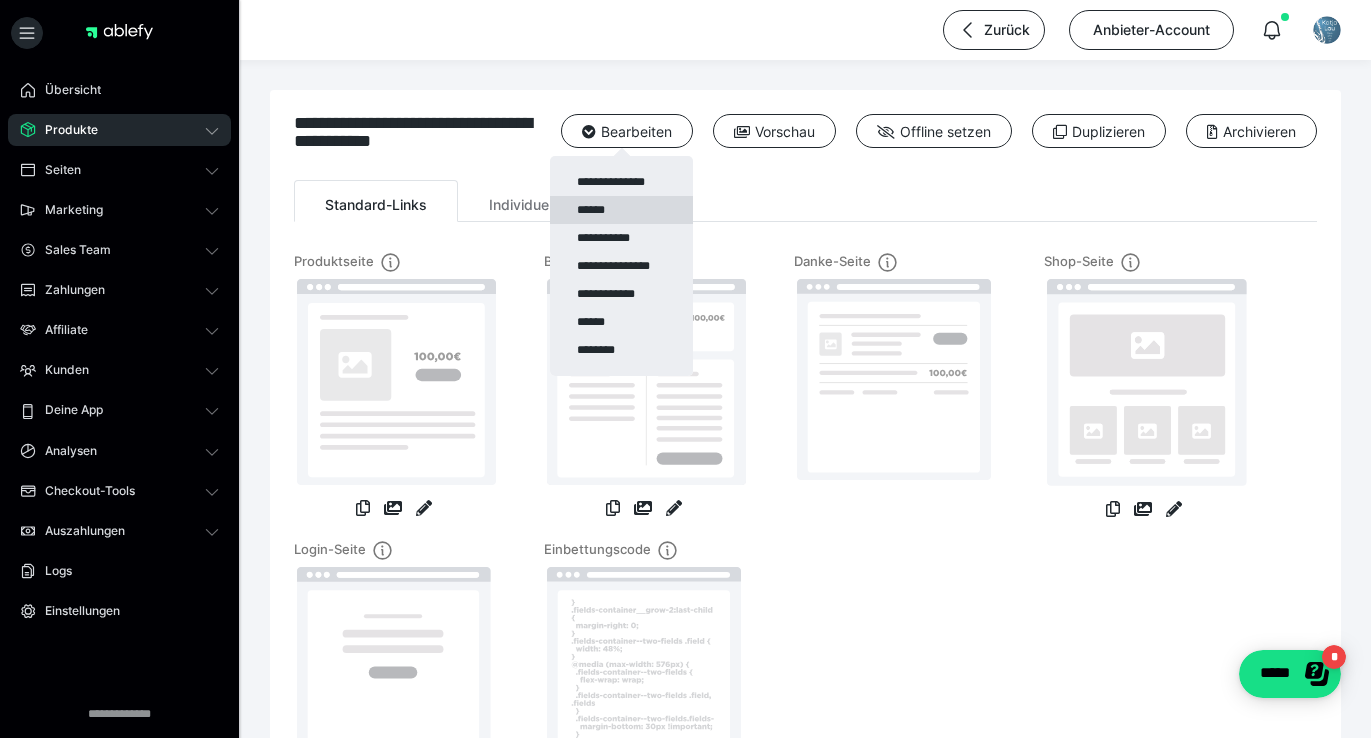 click on "******" at bounding box center (621, 210) 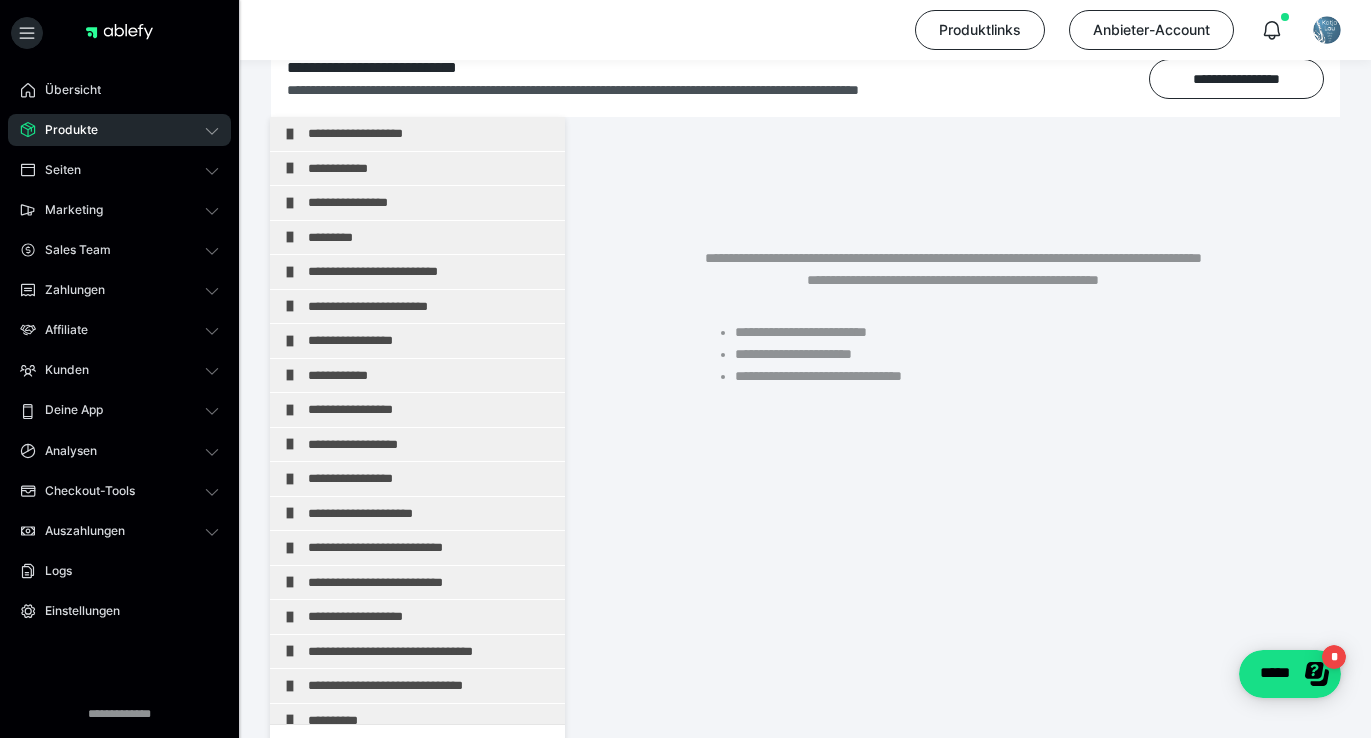 scroll, scrollTop: 374, scrollLeft: 0, axis: vertical 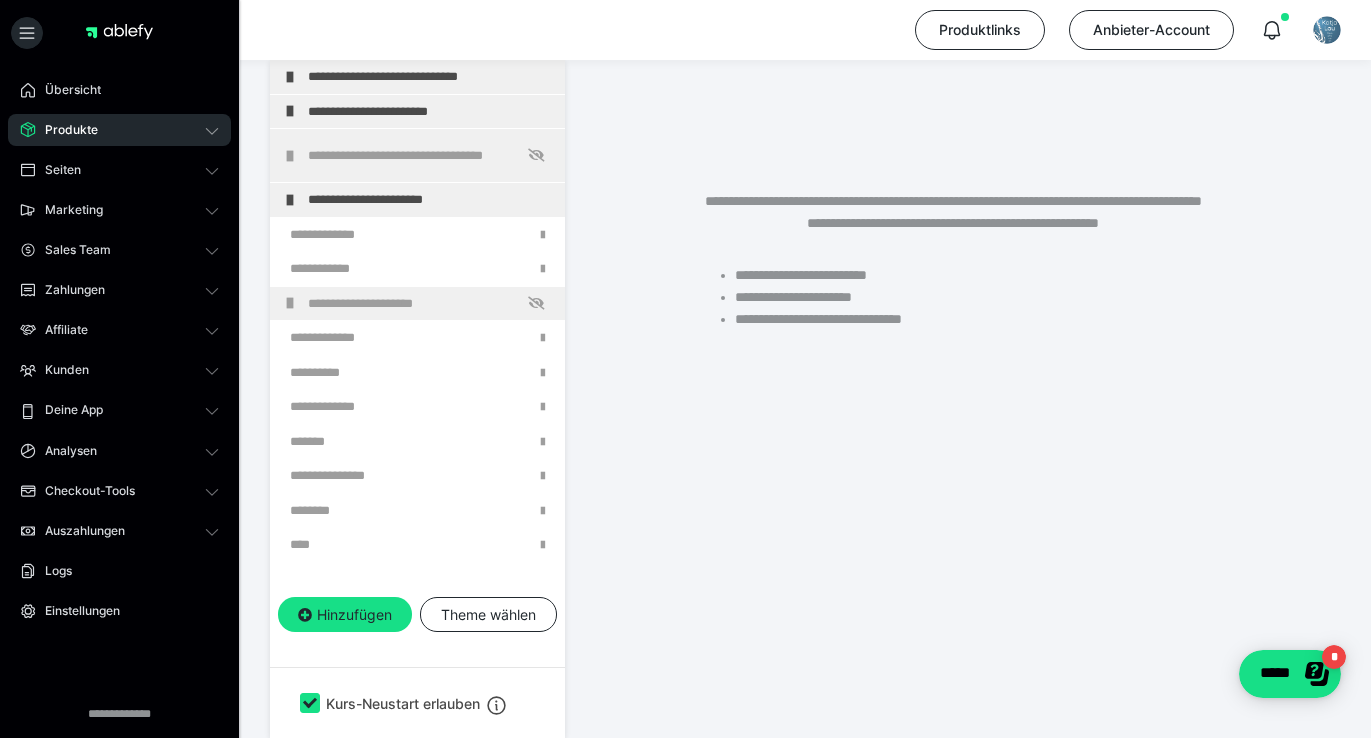 click on "**********" at bounding box center [953, 364] 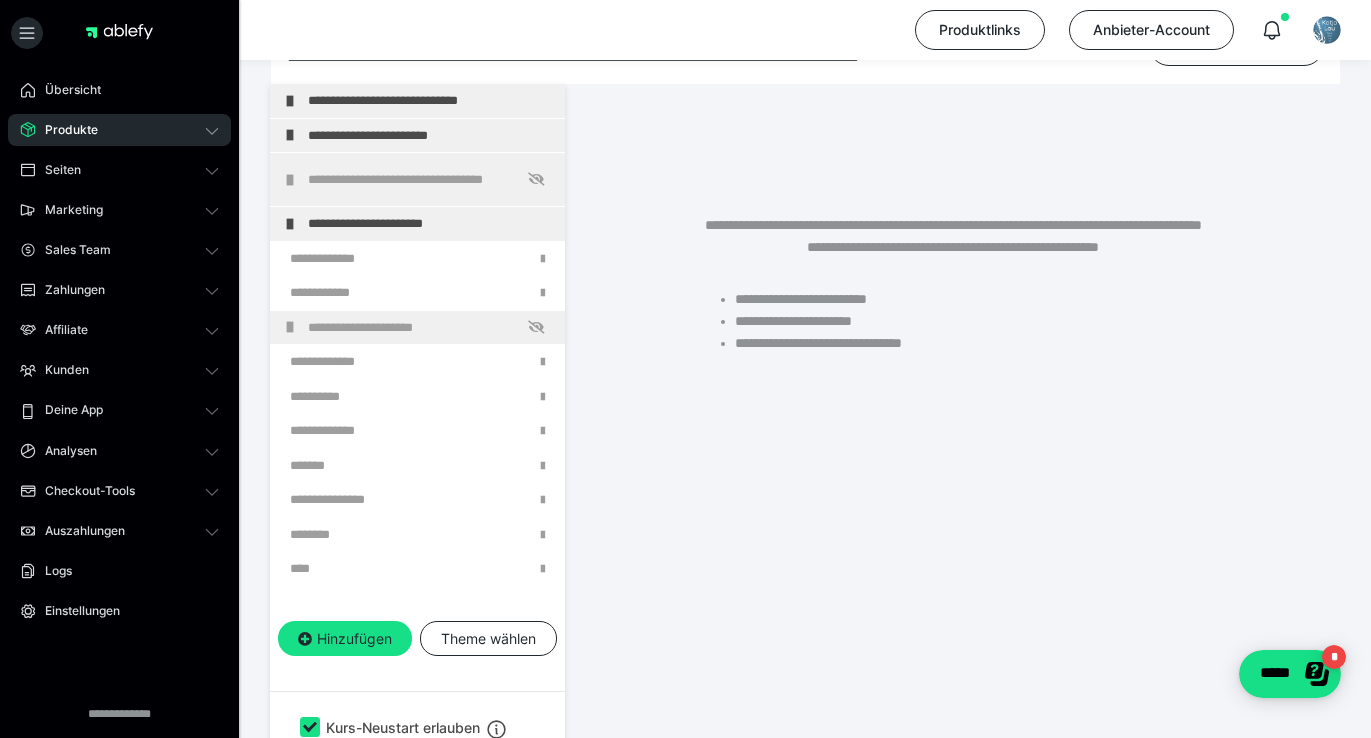 scroll, scrollTop: 351, scrollLeft: 0, axis: vertical 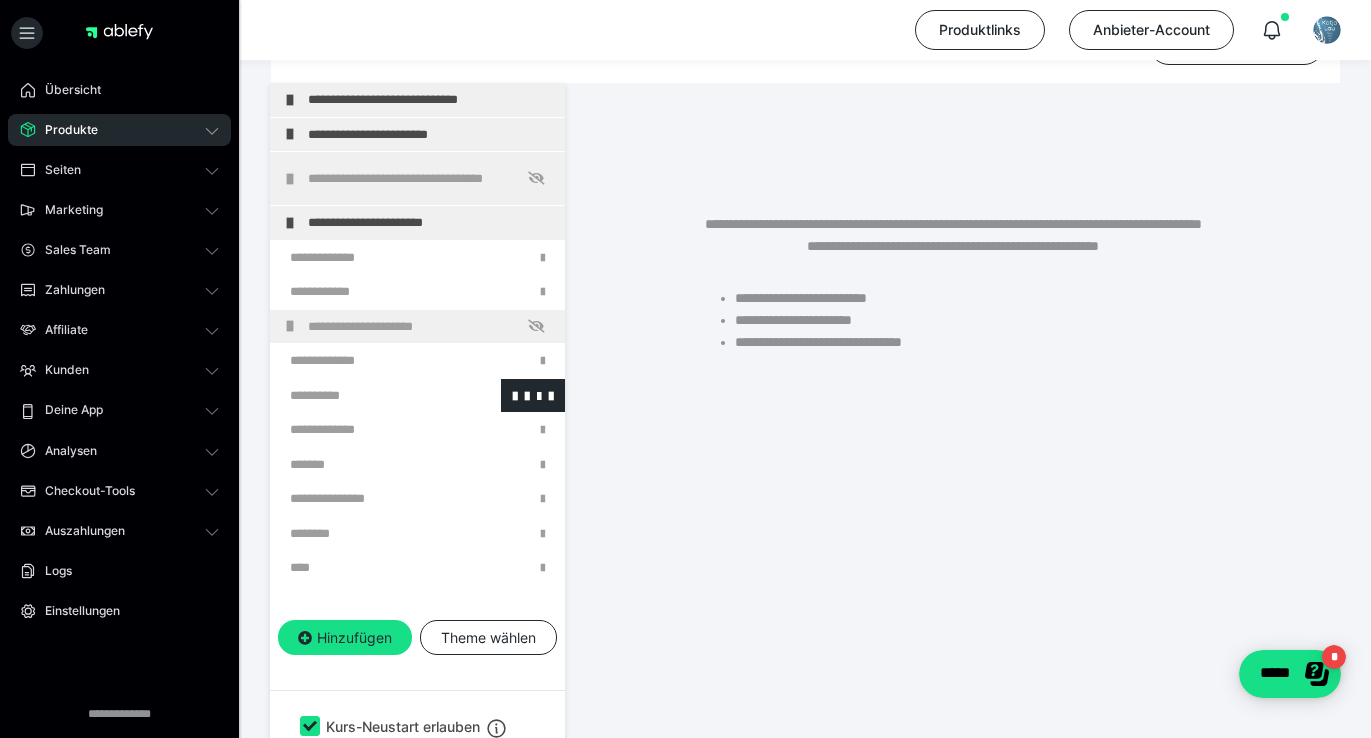click at bounding box center [365, 396] 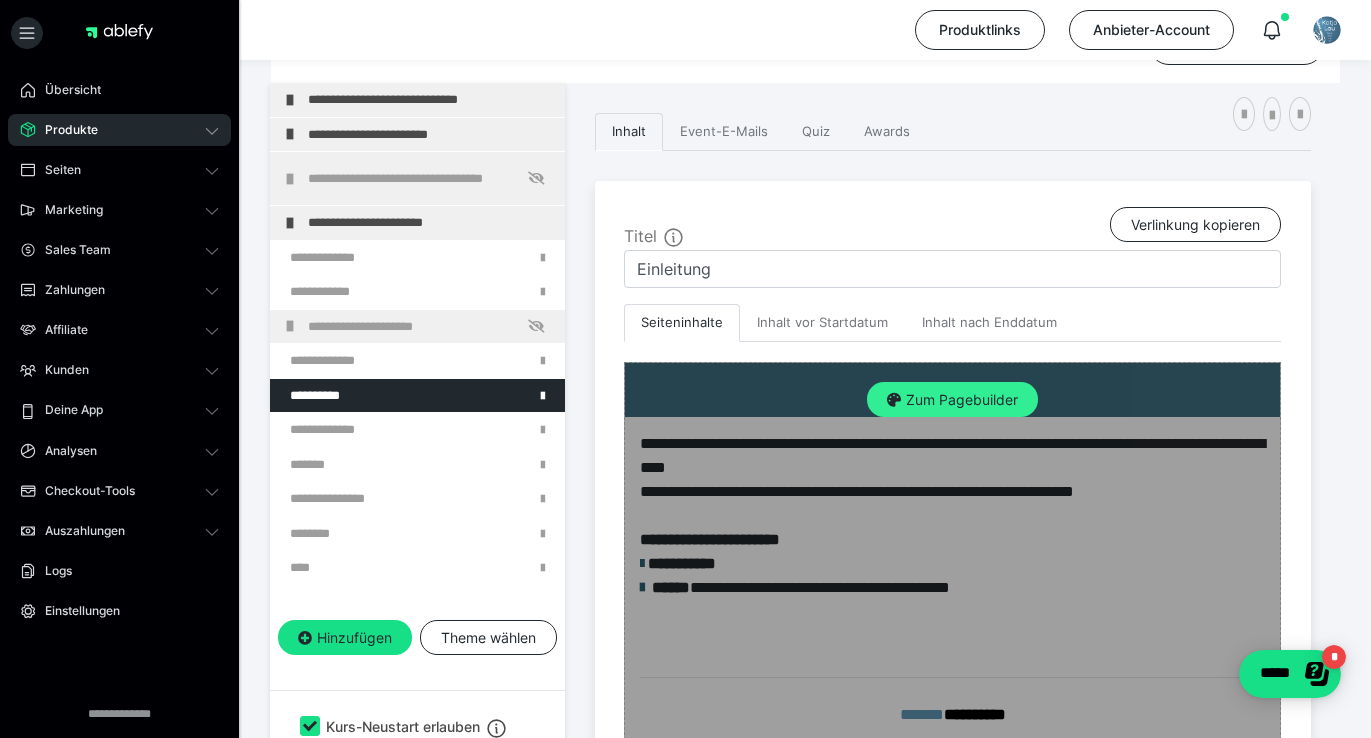 click on "Zum Pagebuilder" at bounding box center (952, 400) 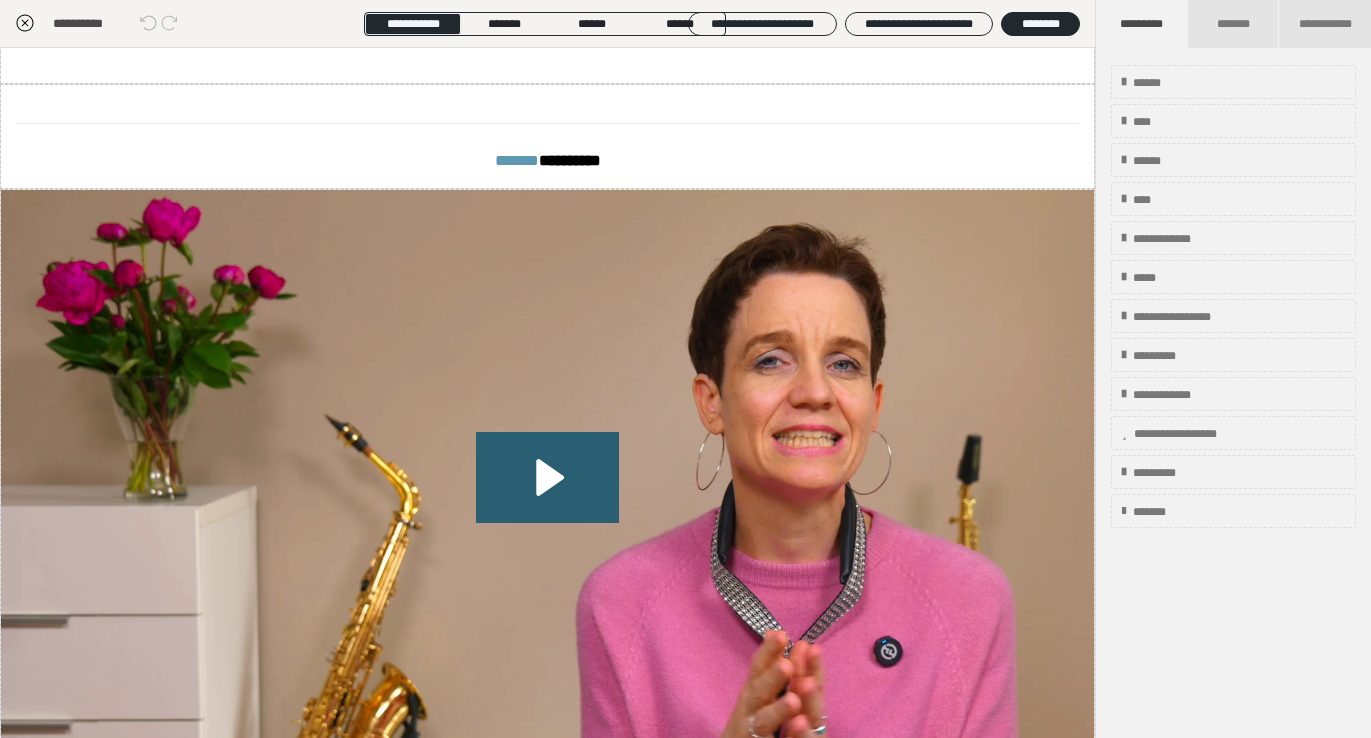 scroll, scrollTop: 0, scrollLeft: 0, axis: both 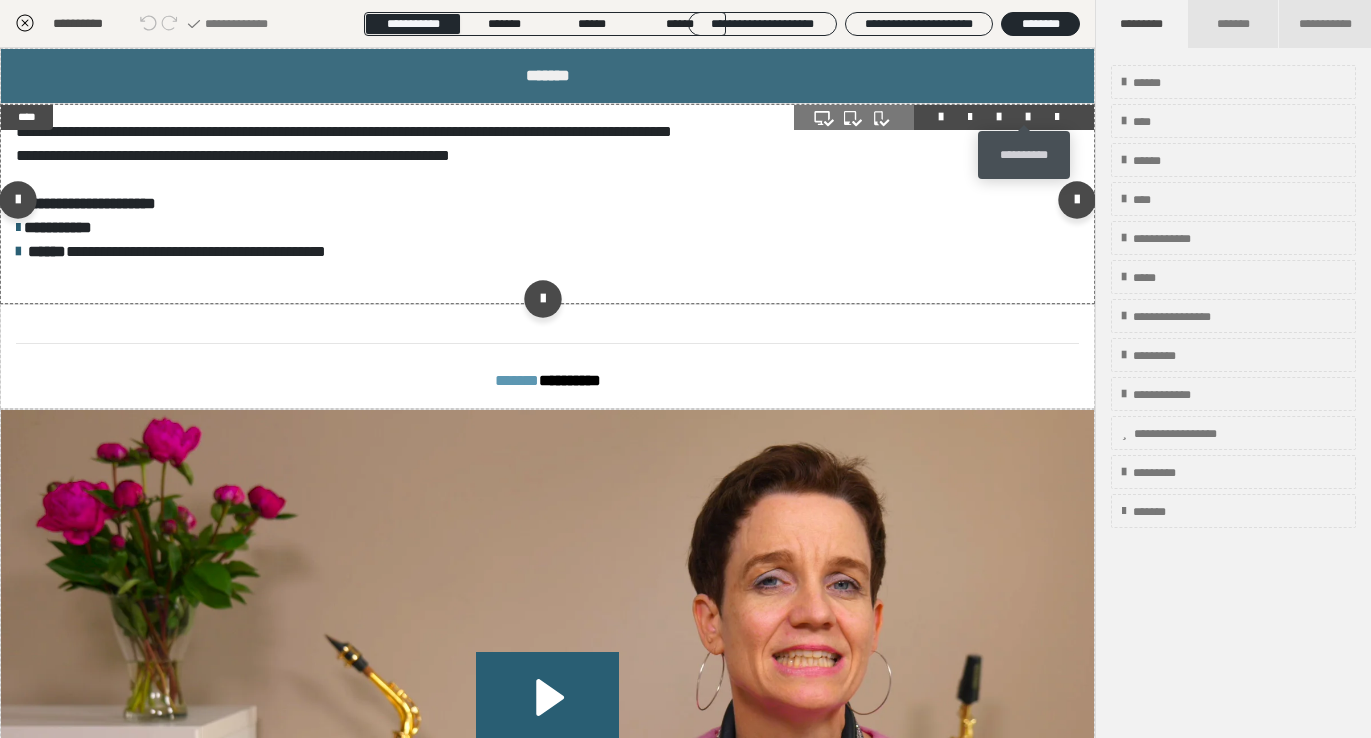 click at bounding box center (1028, 117) 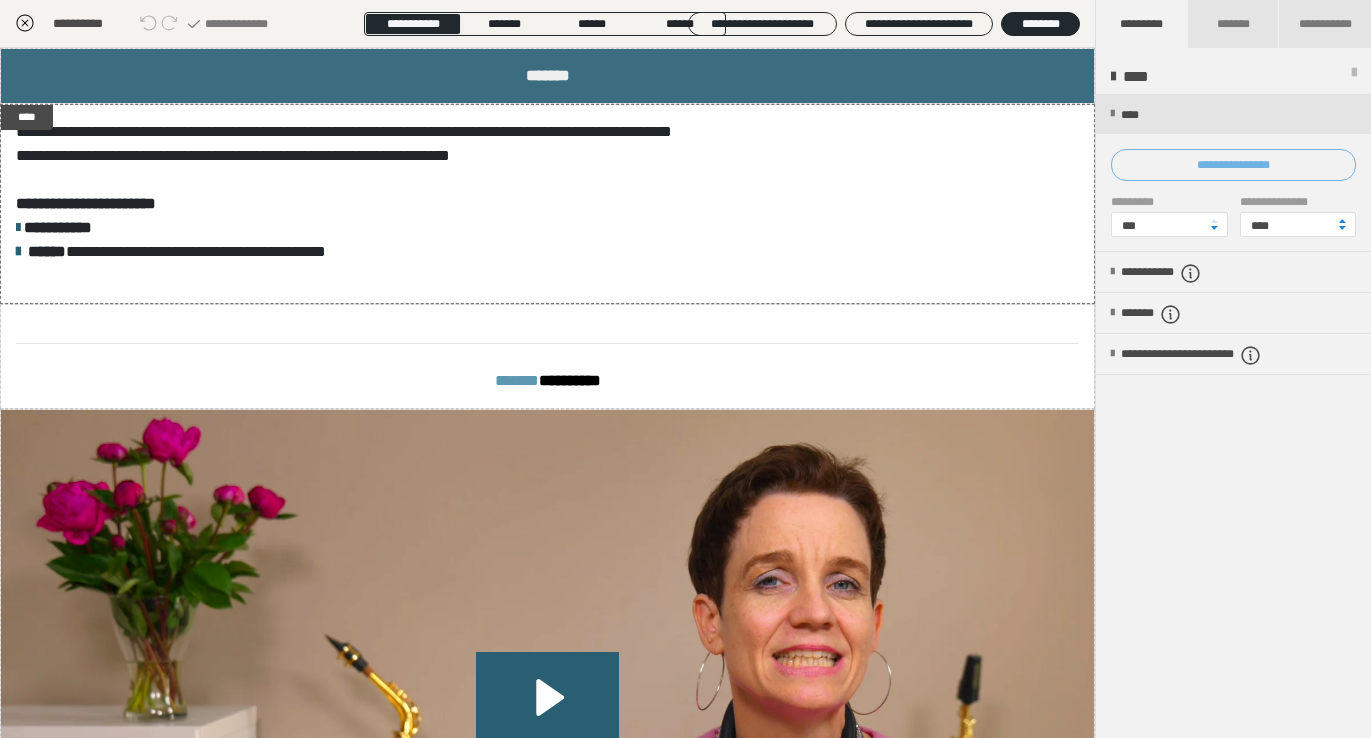 click on "**********" at bounding box center (1233, 165) 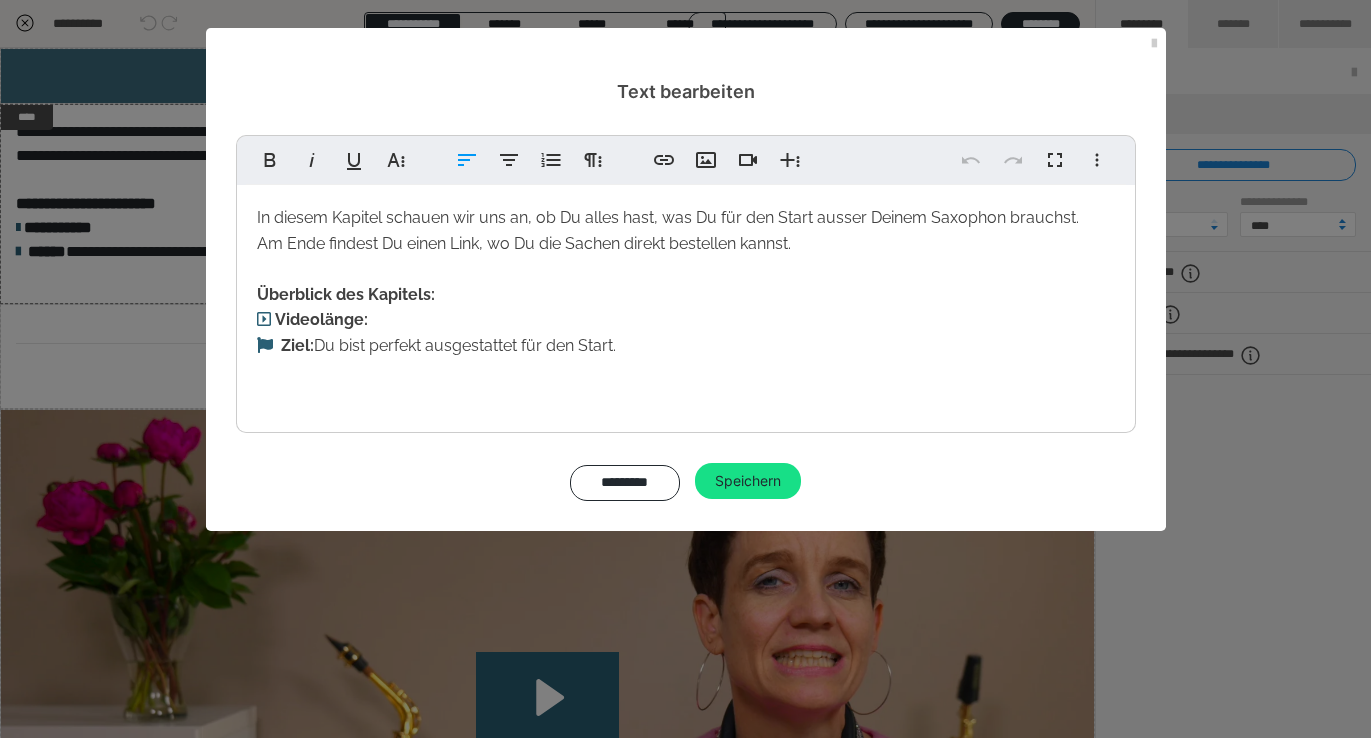 drag, startPoint x: 811, startPoint y: 248, endPoint x: 617, endPoint y: 231, distance: 194.74342 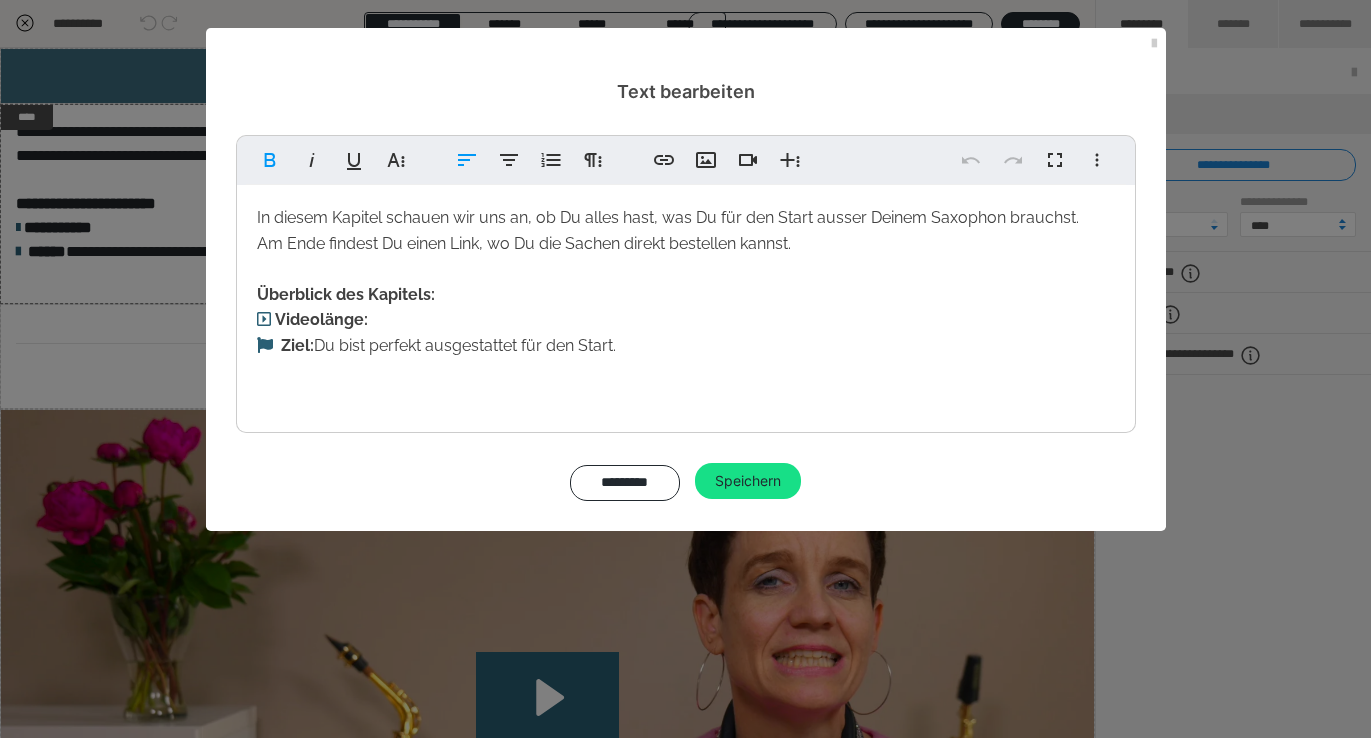 drag, startPoint x: 806, startPoint y: 250, endPoint x: 253, endPoint y: 241, distance: 553.07324 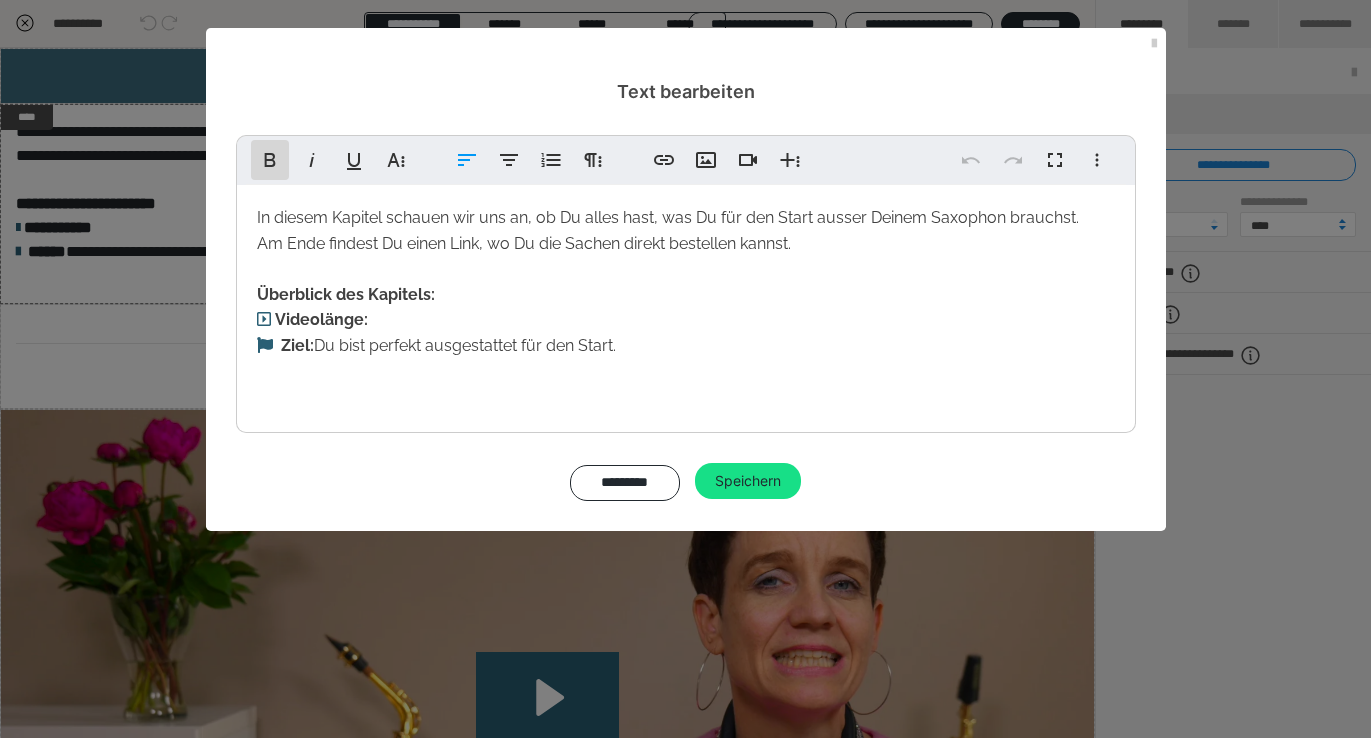 click 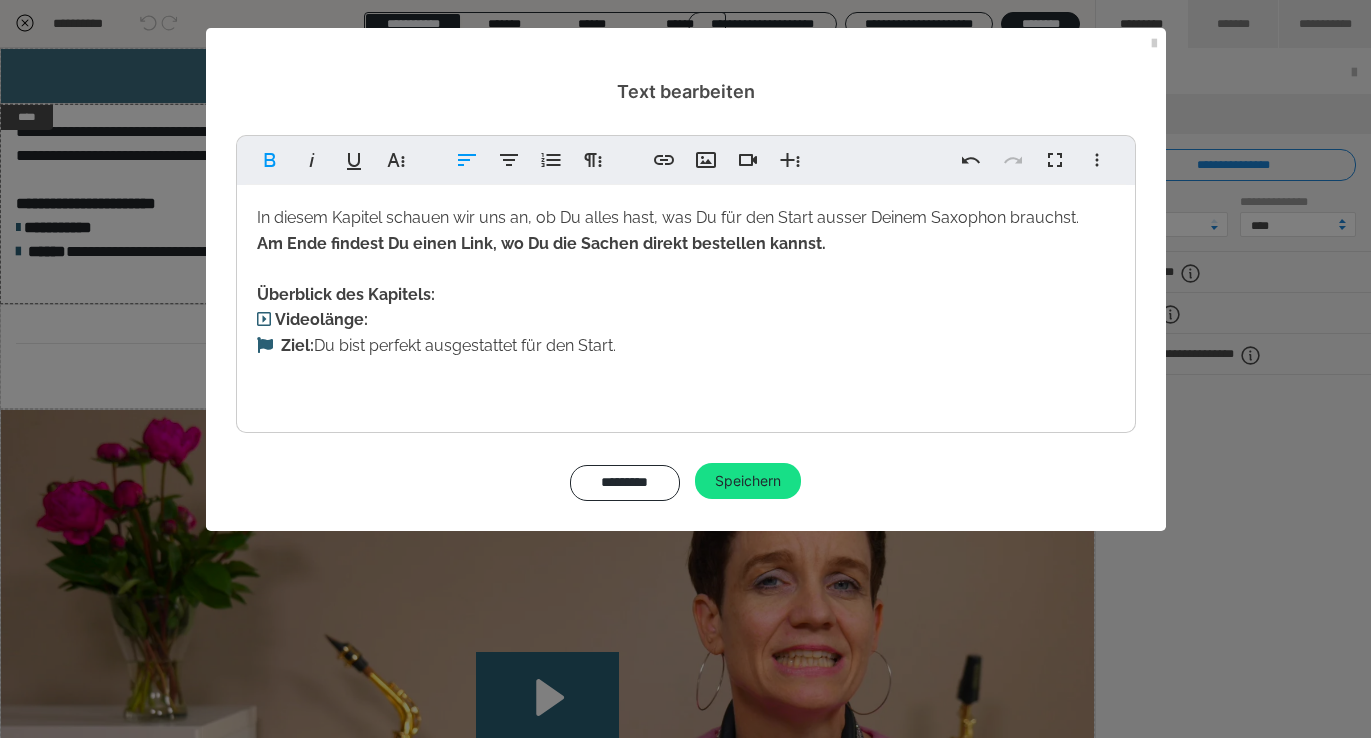 click at bounding box center (686, 392) 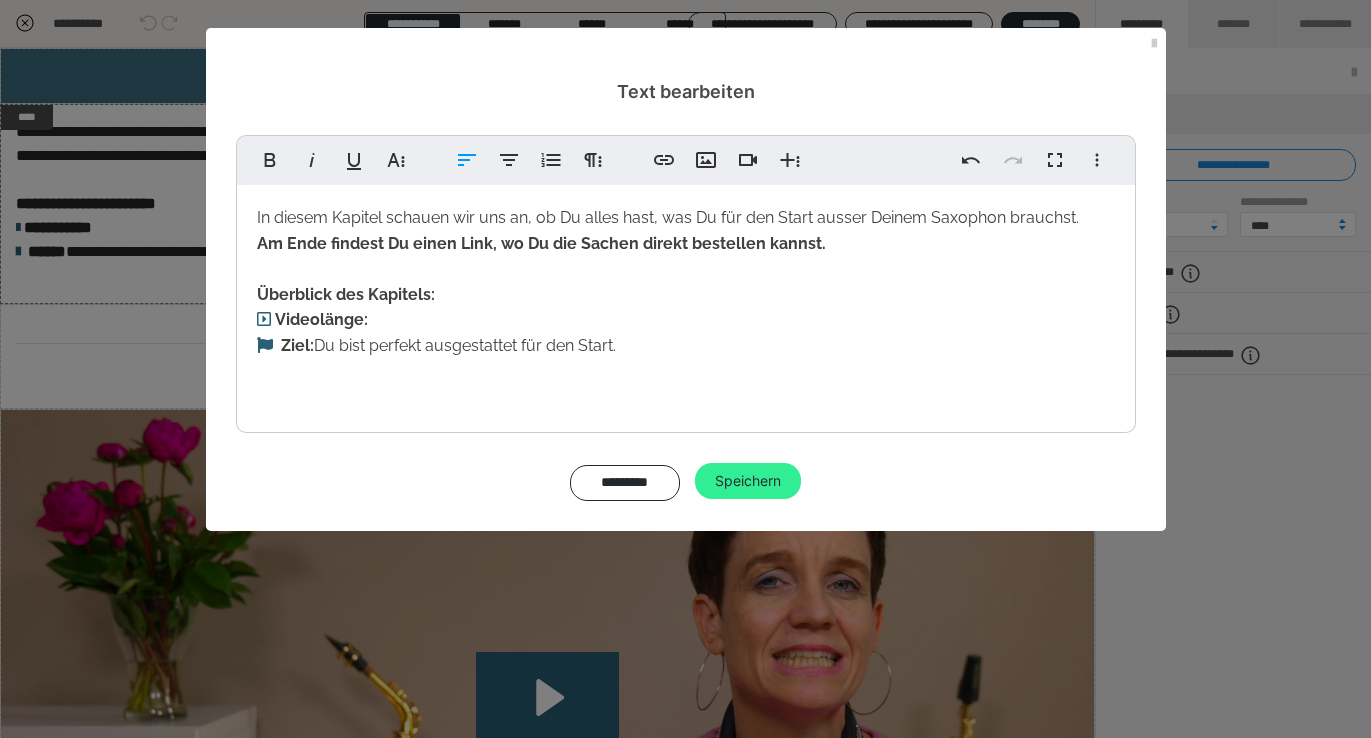 click on "Speichern" at bounding box center [748, 481] 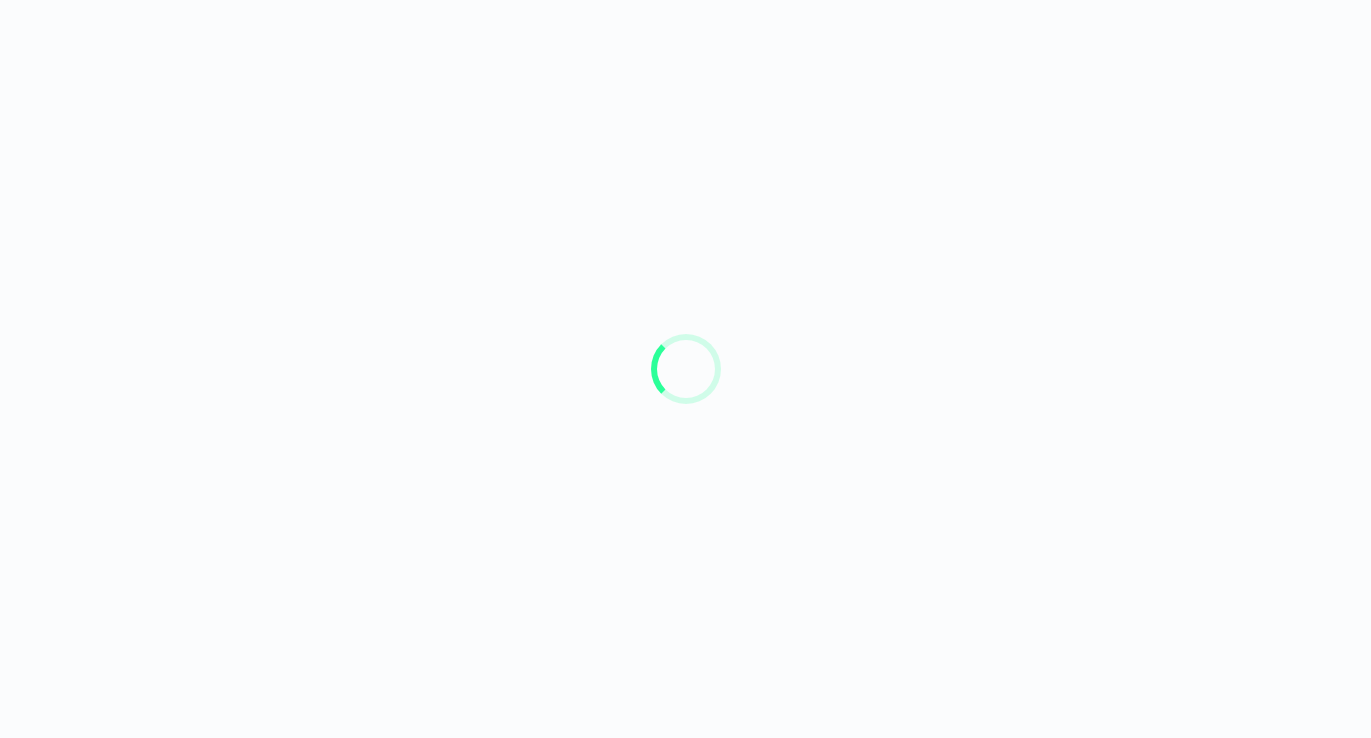 scroll, scrollTop: 0, scrollLeft: 0, axis: both 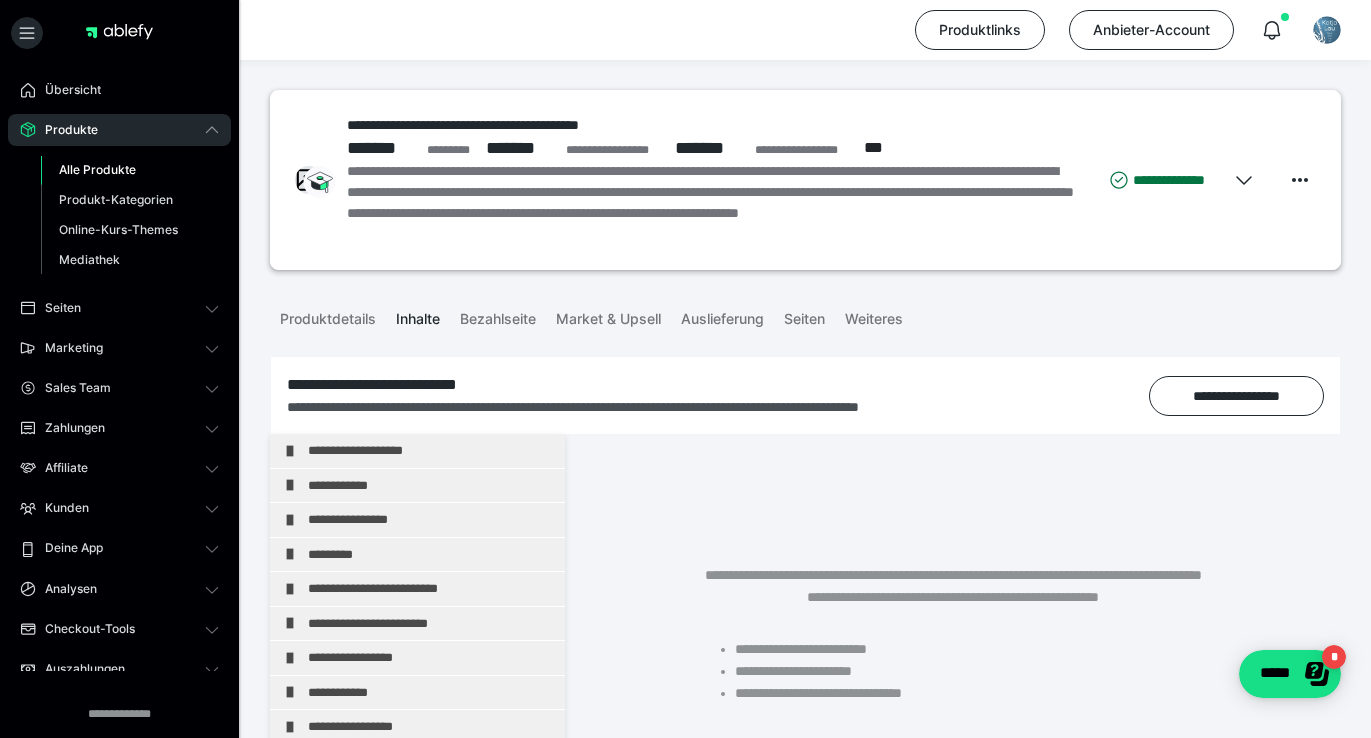 click on "Alle Produkte" at bounding box center [97, 169] 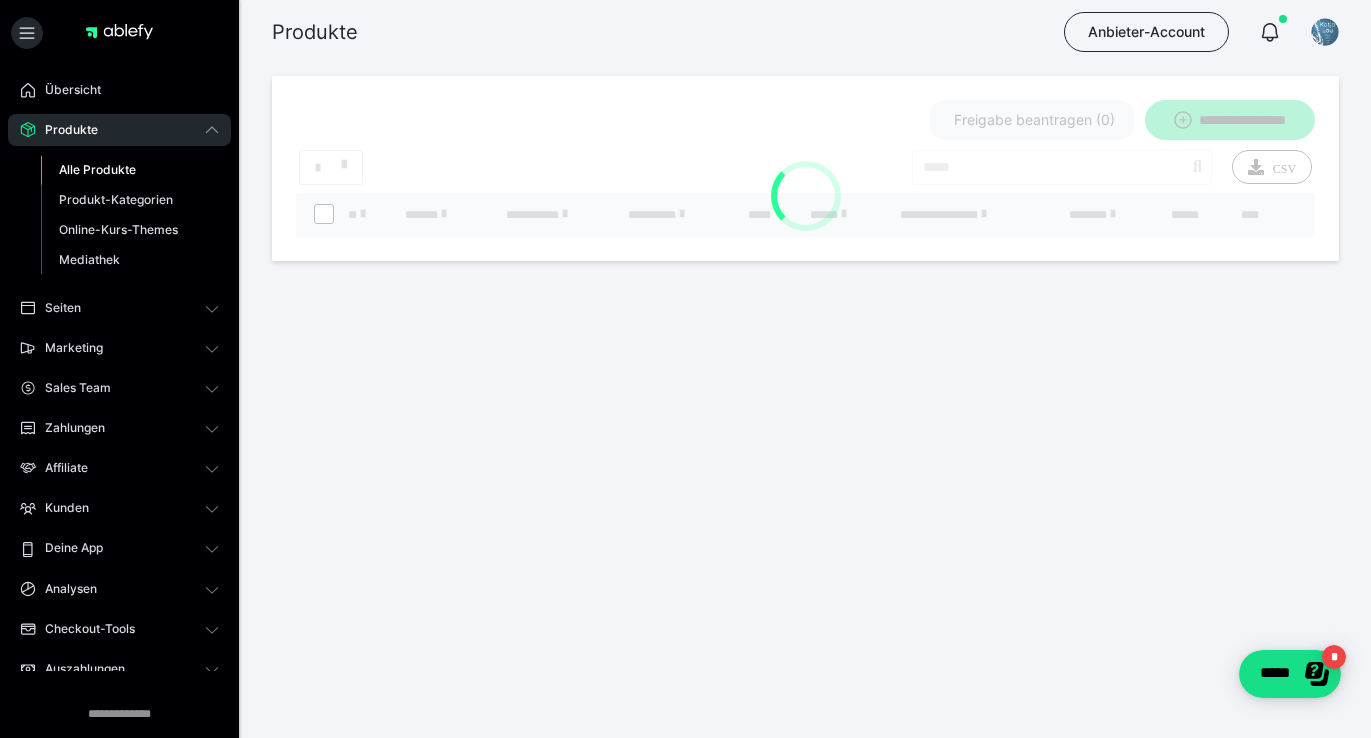 click on "Alle Produkte" at bounding box center (97, 169) 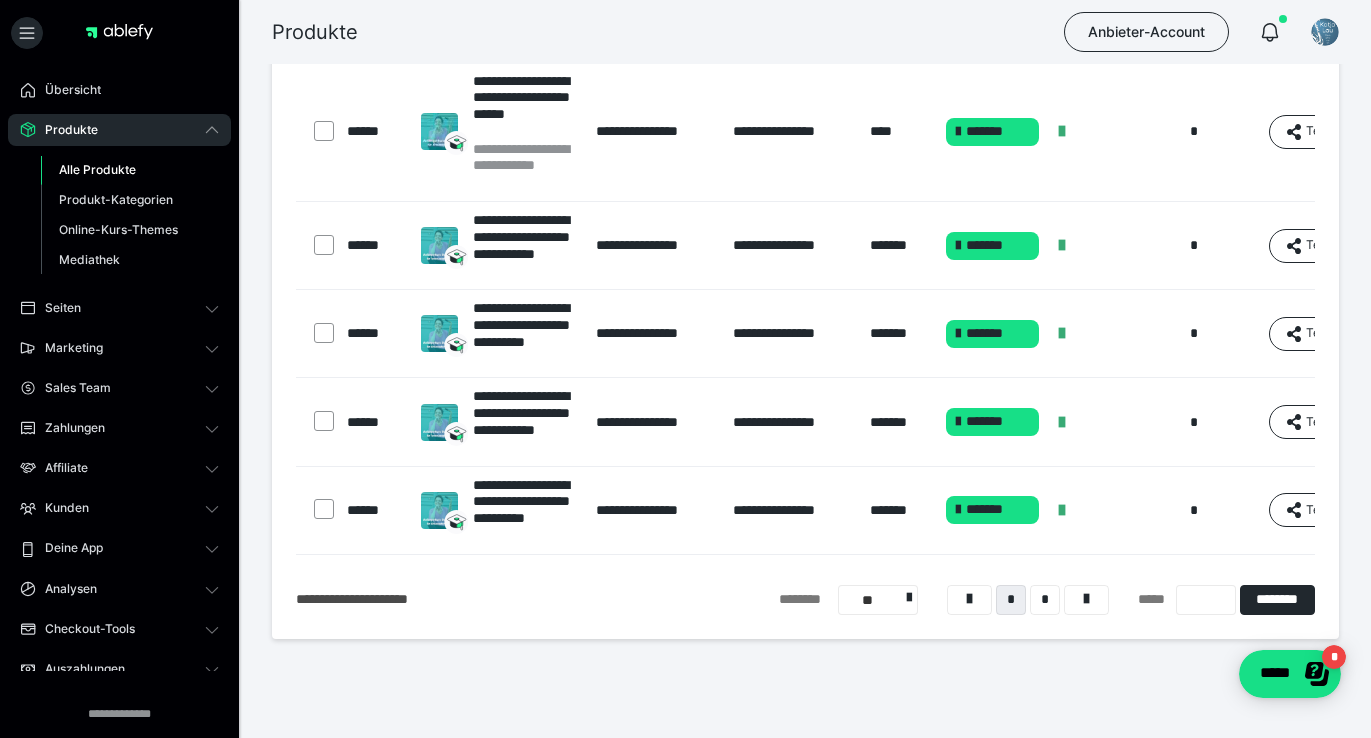 scroll, scrollTop: 831, scrollLeft: 0, axis: vertical 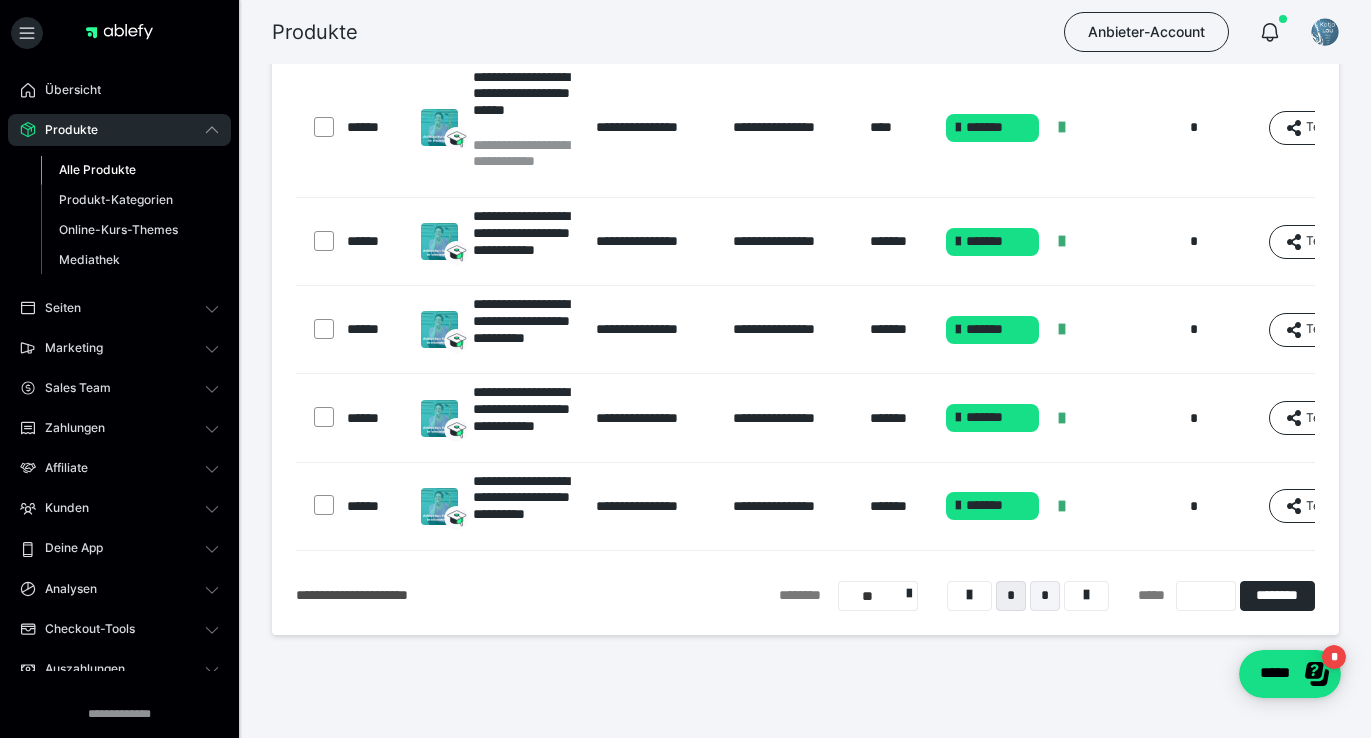click on "*" at bounding box center (1045, 596) 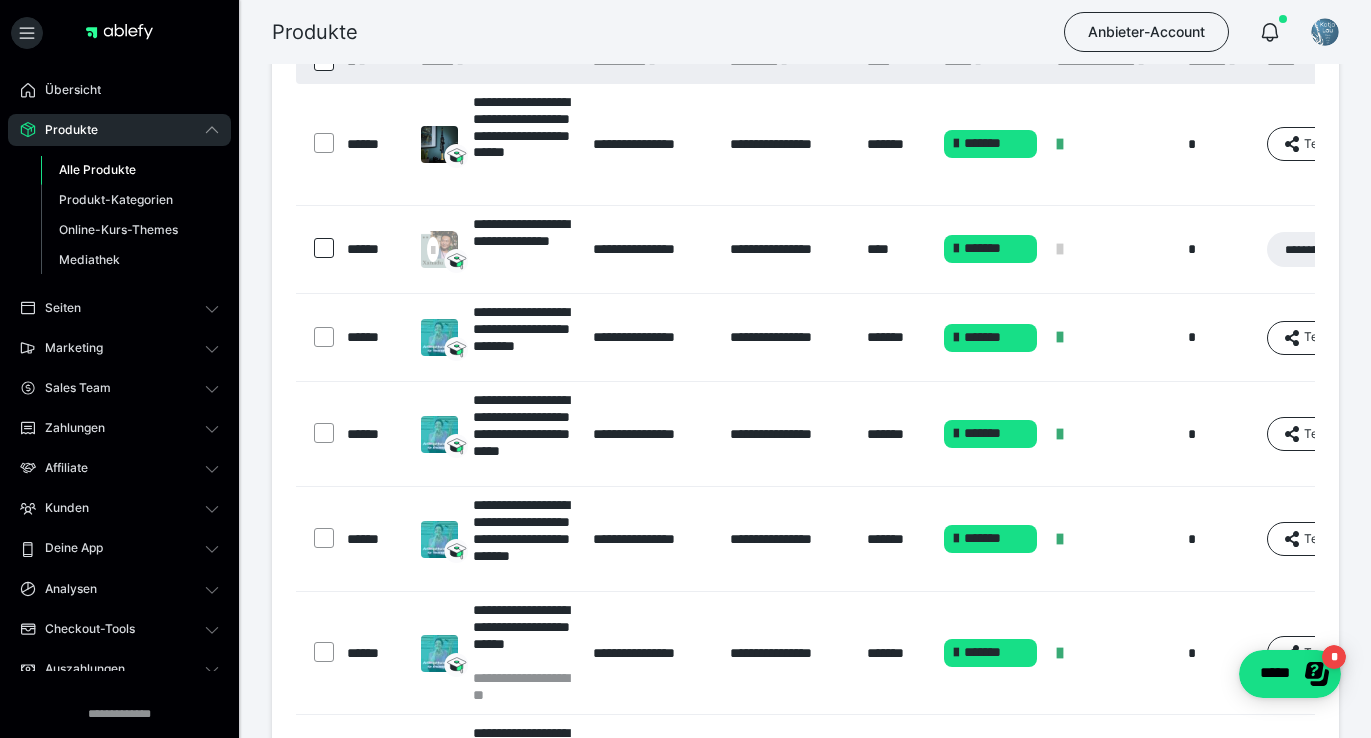scroll, scrollTop: 286, scrollLeft: 0, axis: vertical 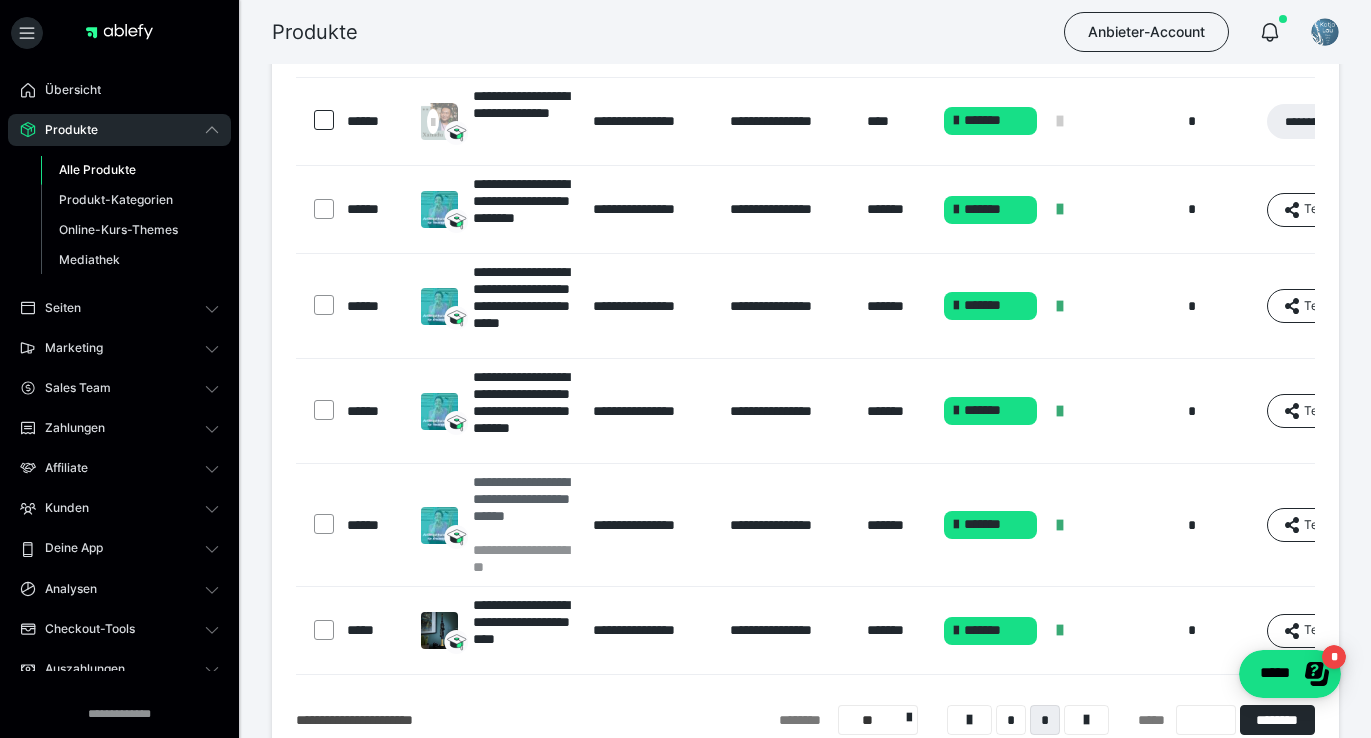 click on "**********" at bounding box center [523, 507] 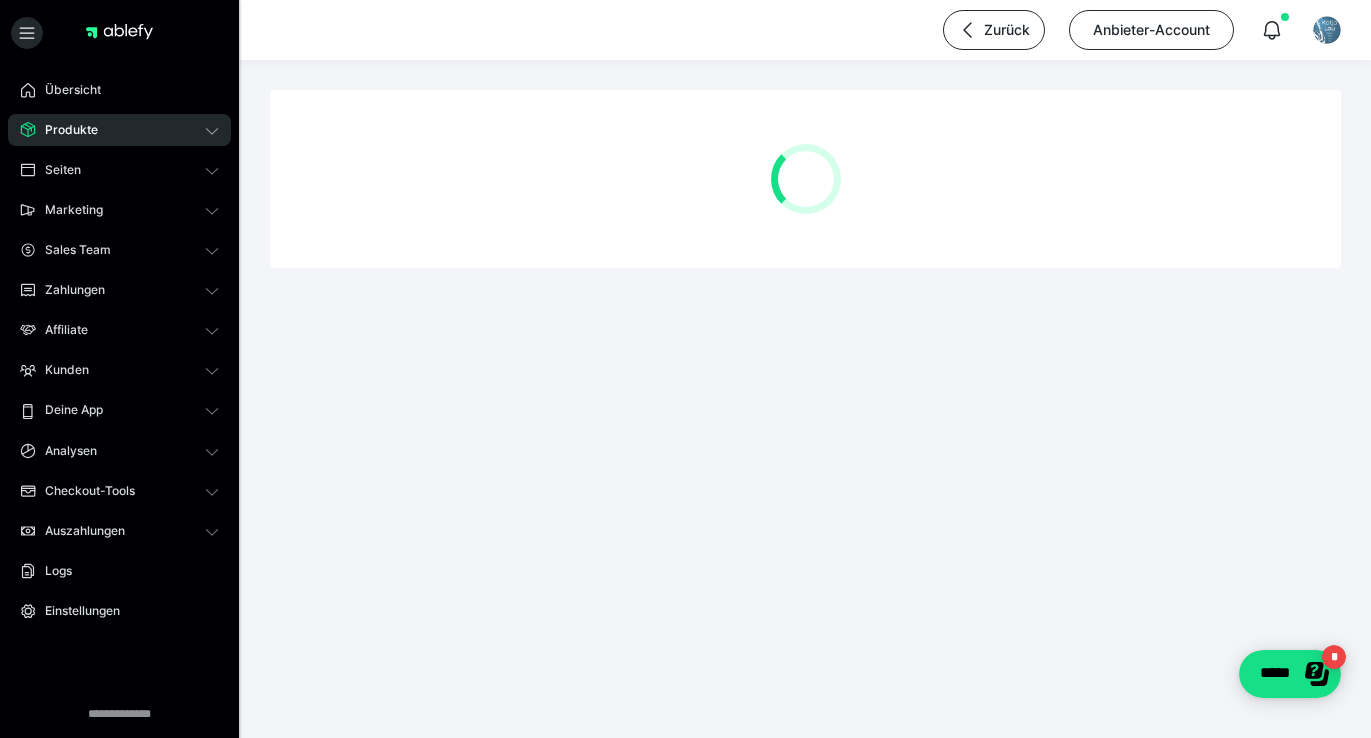 click on "**********" at bounding box center (685, 196) 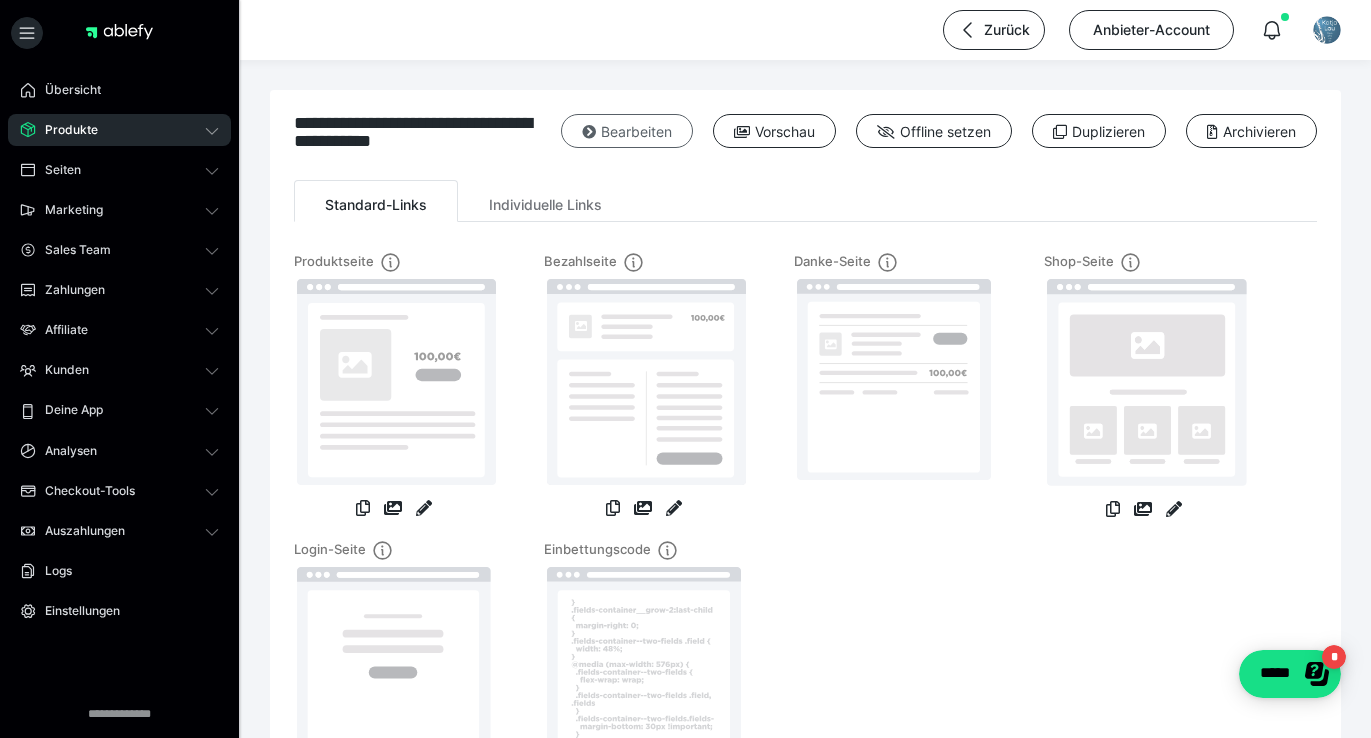 click on "Bearbeiten" at bounding box center (627, 131) 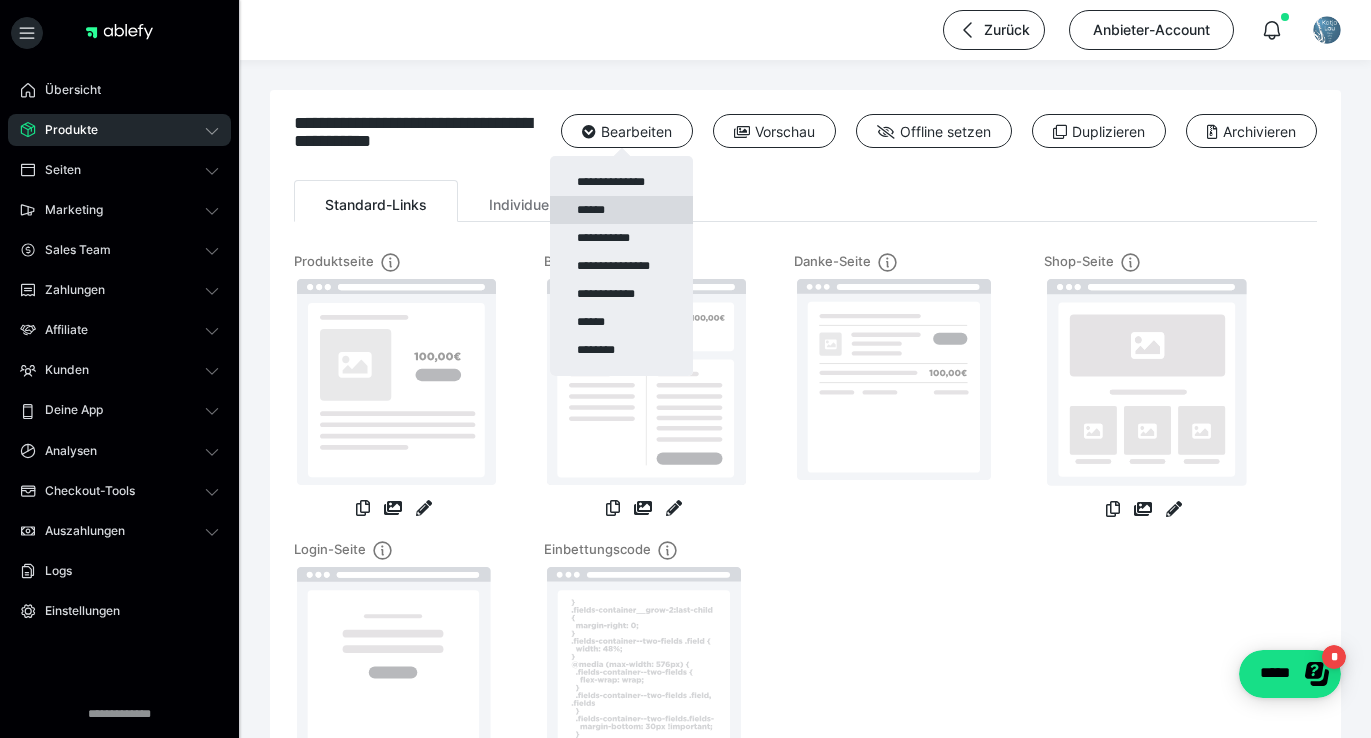 click on "******" at bounding box center [621, 210] 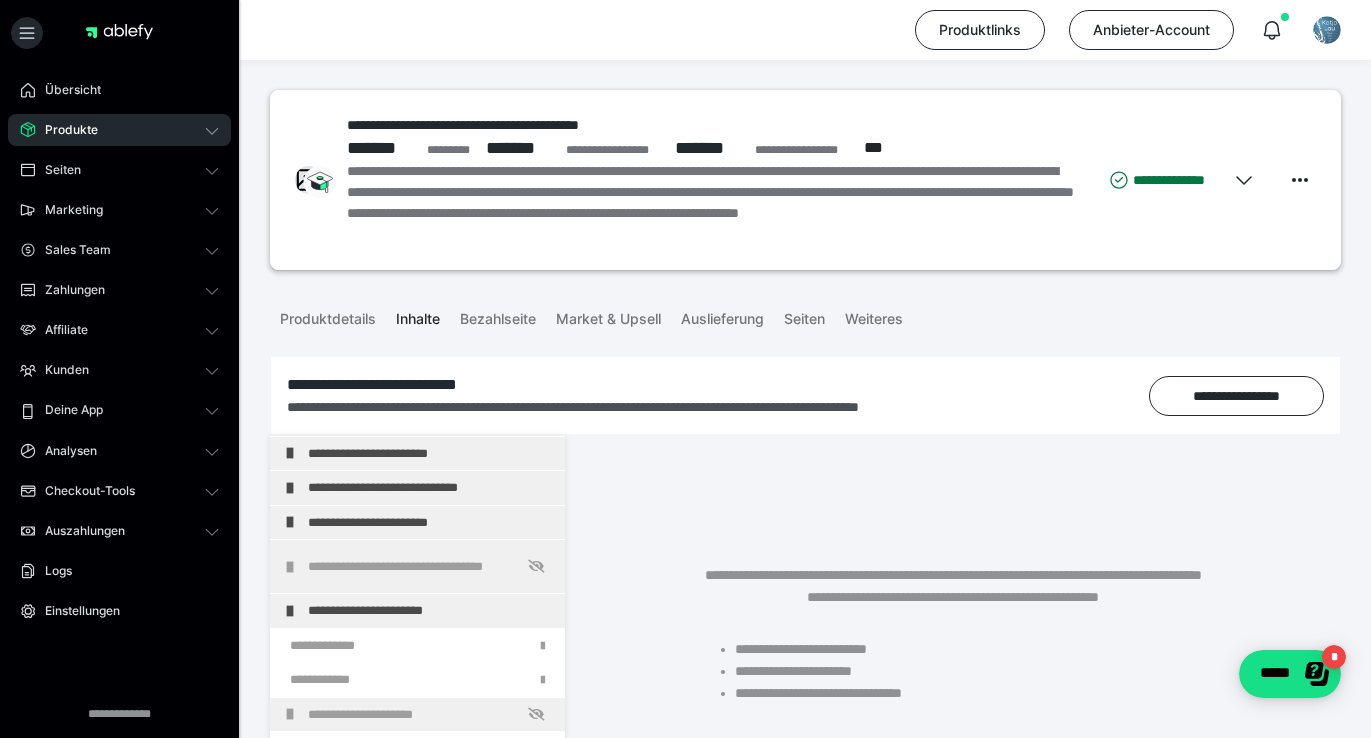 scroll, scrollTop: 1104, scrollLeft: 0, axis: vertical 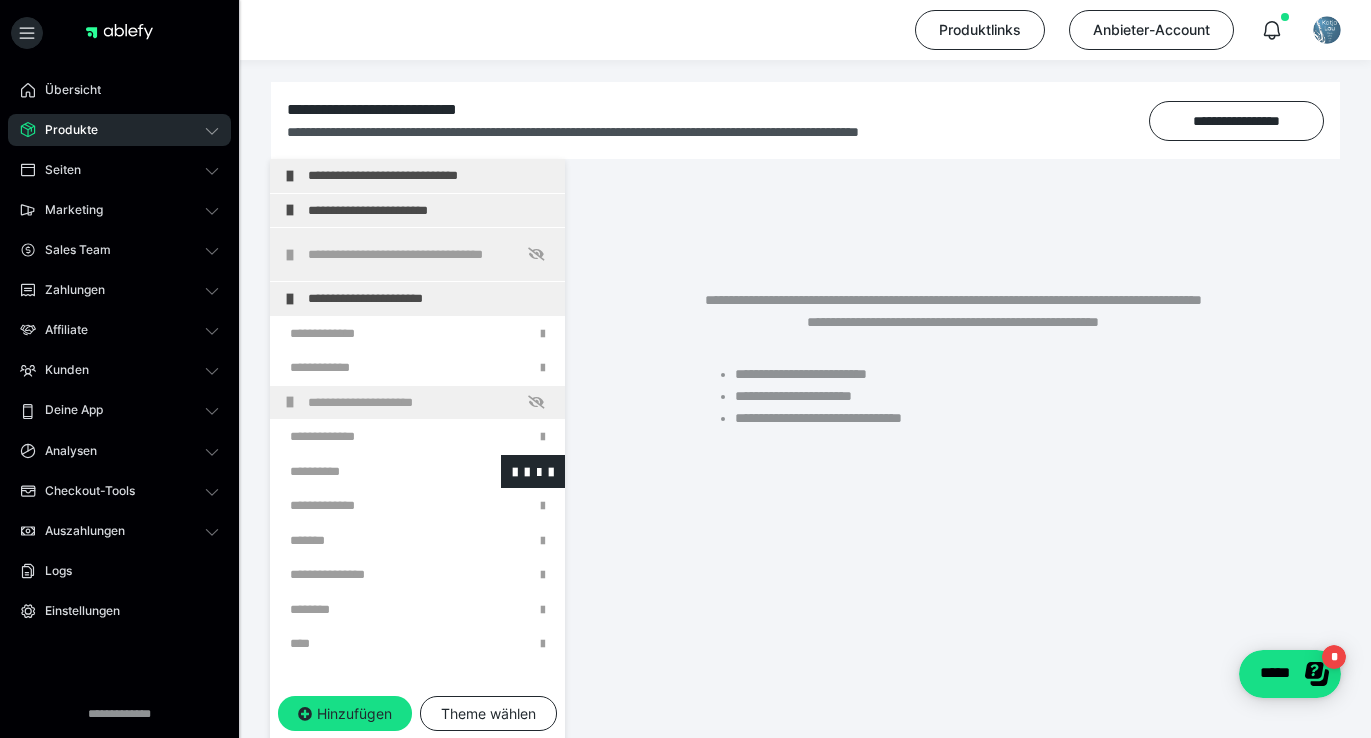 click at bounding box center [365, 472] 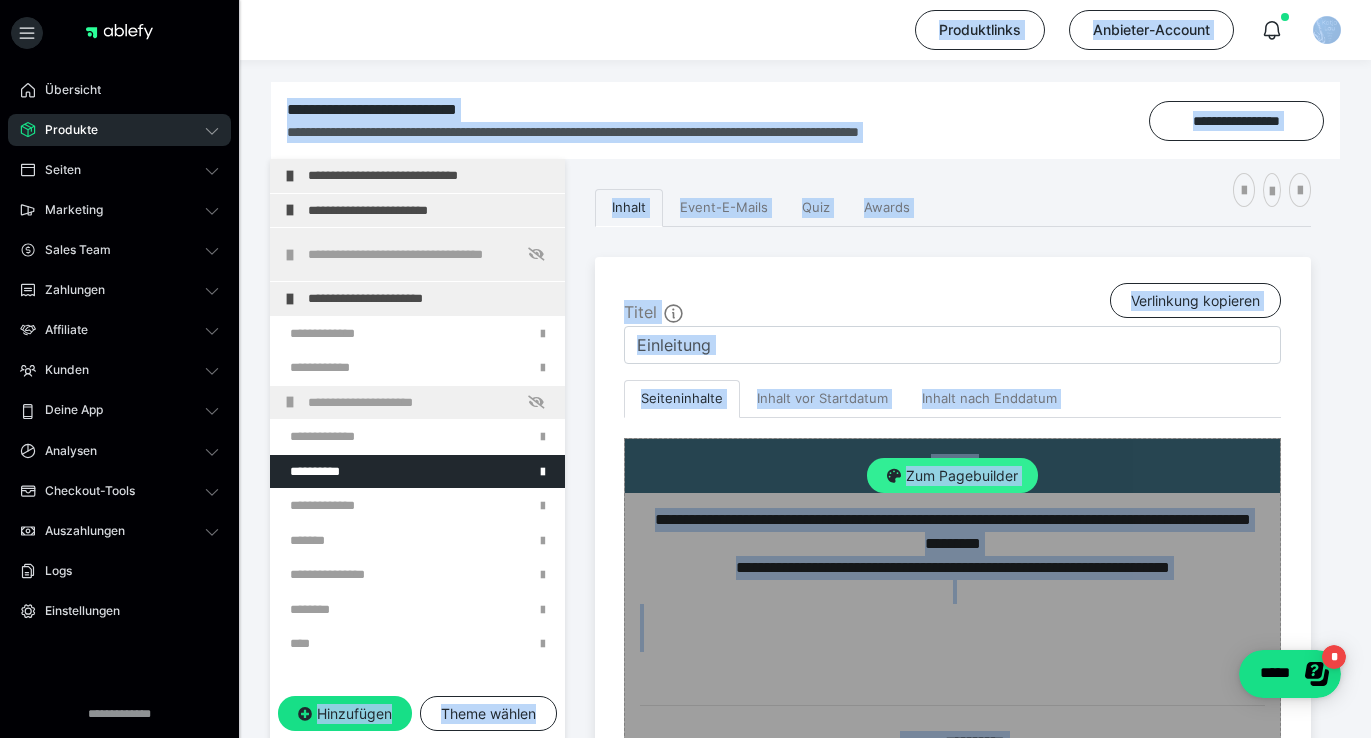 click on "Zum Pagebuilder" at bounding box center [952, 476] 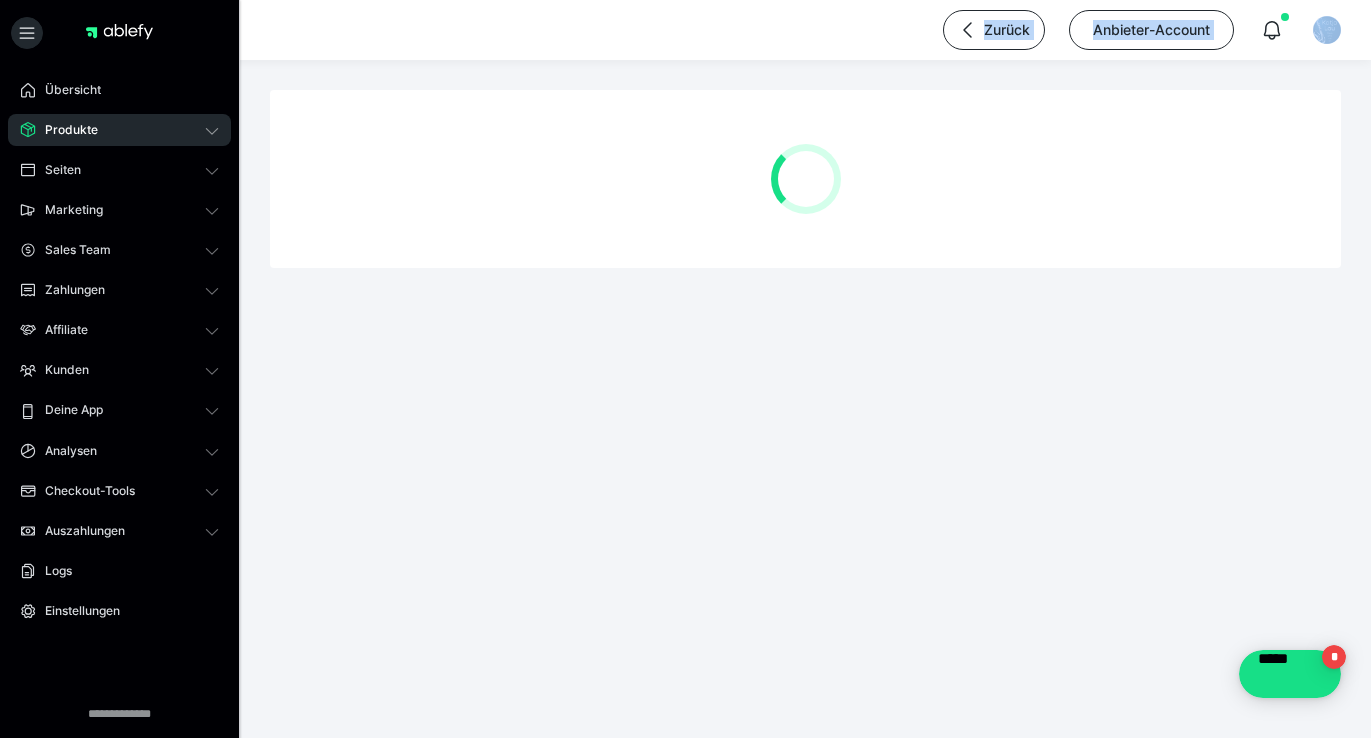 scroll, scrollTop: 0, scrollLeft: 0, axis: both 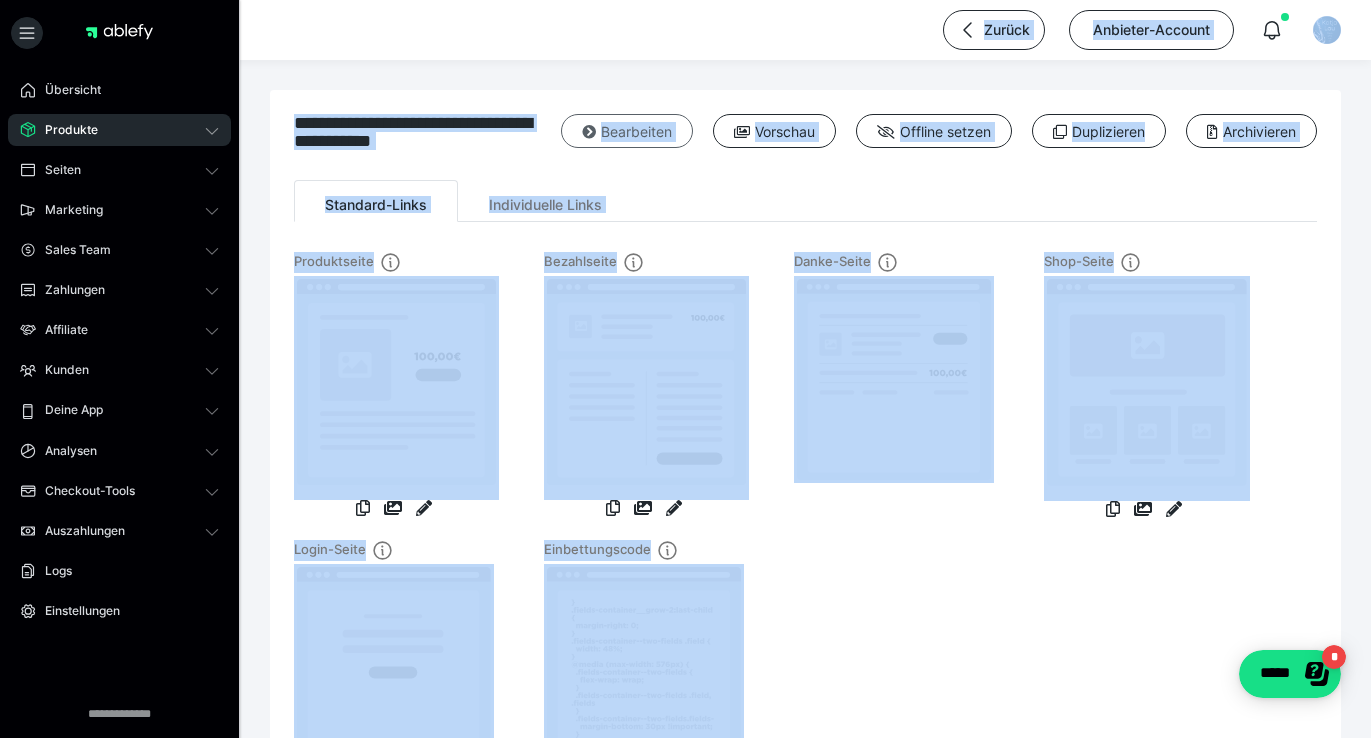 click at bounding box center [589, 132] 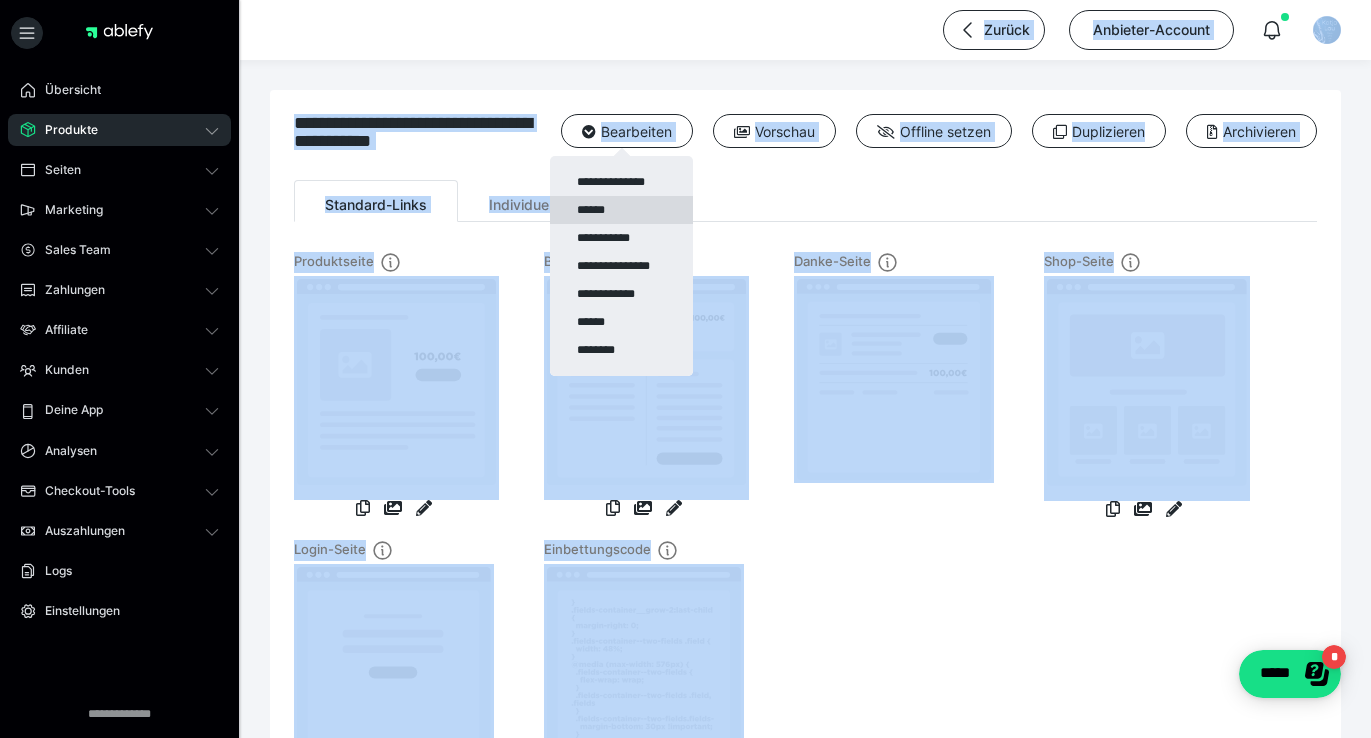 click on "******" at bounding box center [621, 210] 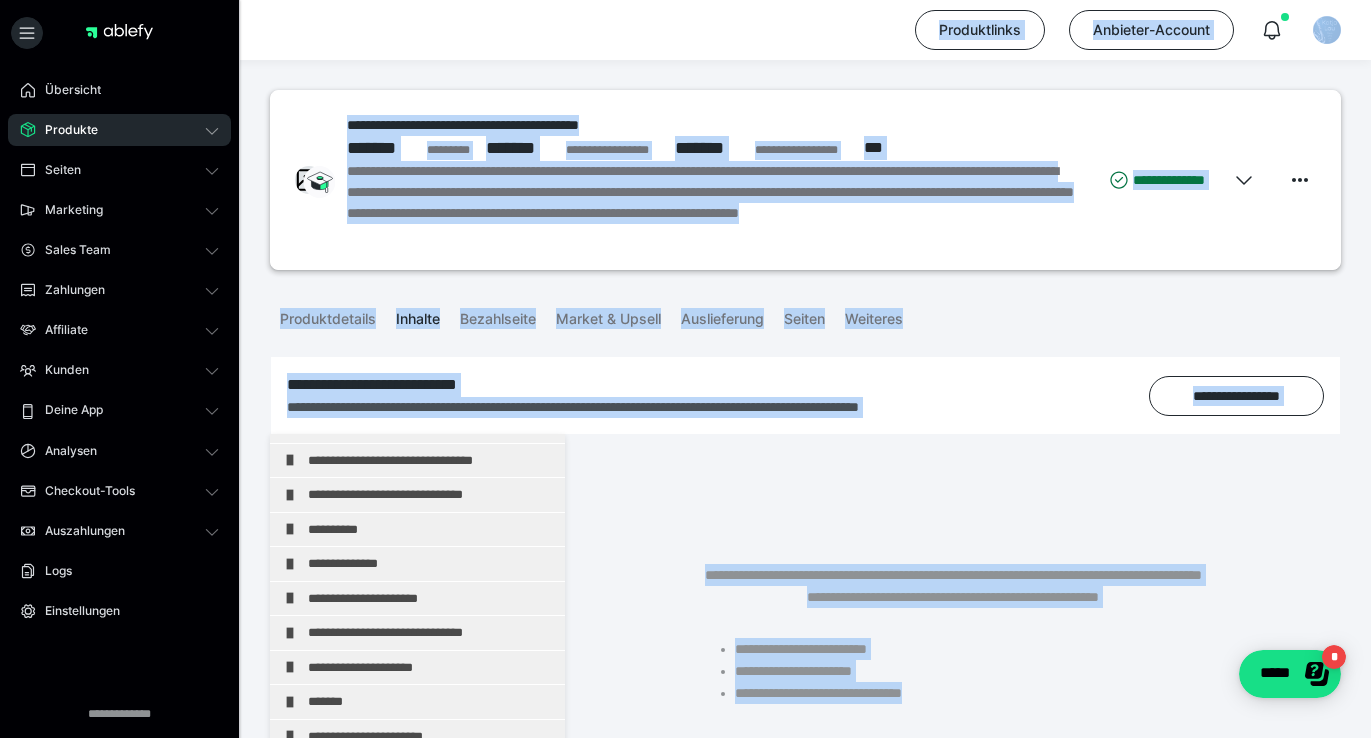 scroll, scrollTop: 919, scrollLeft: 0, axis: vertical 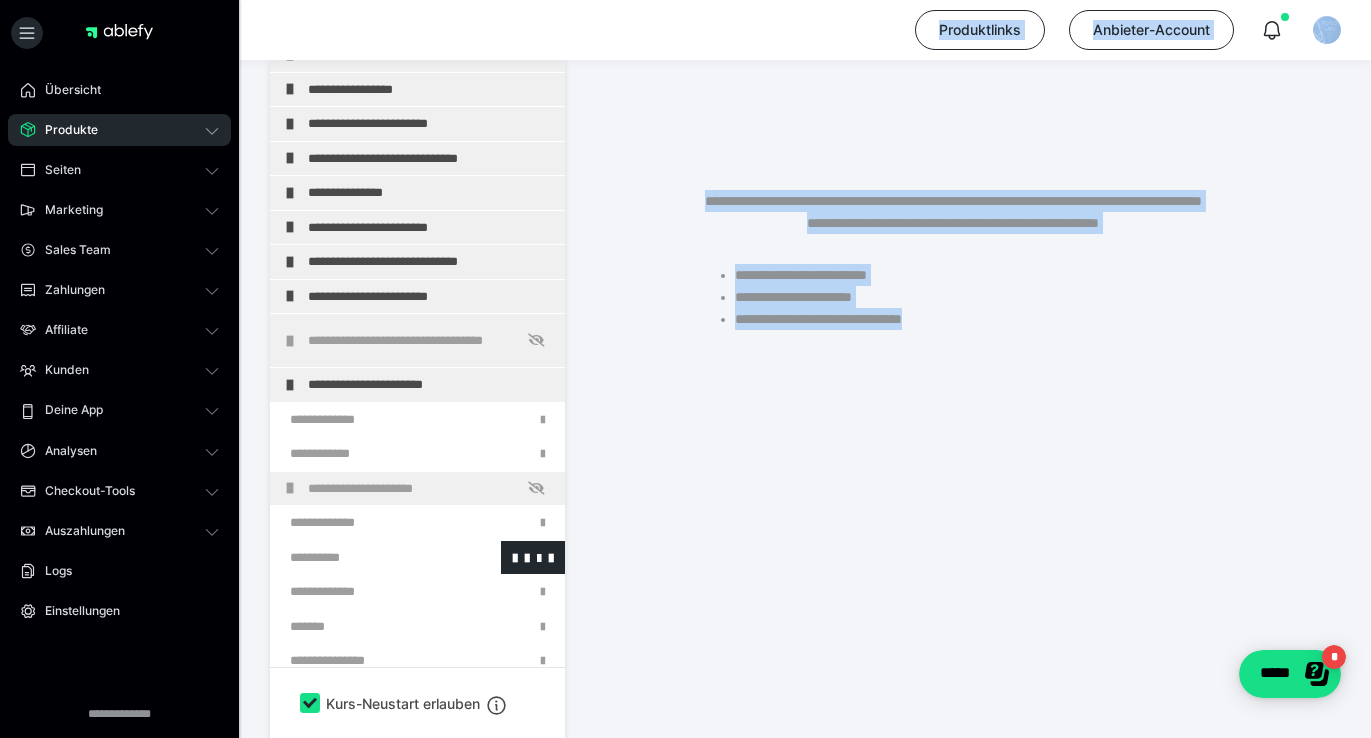 click at bounding box center (365, 558) 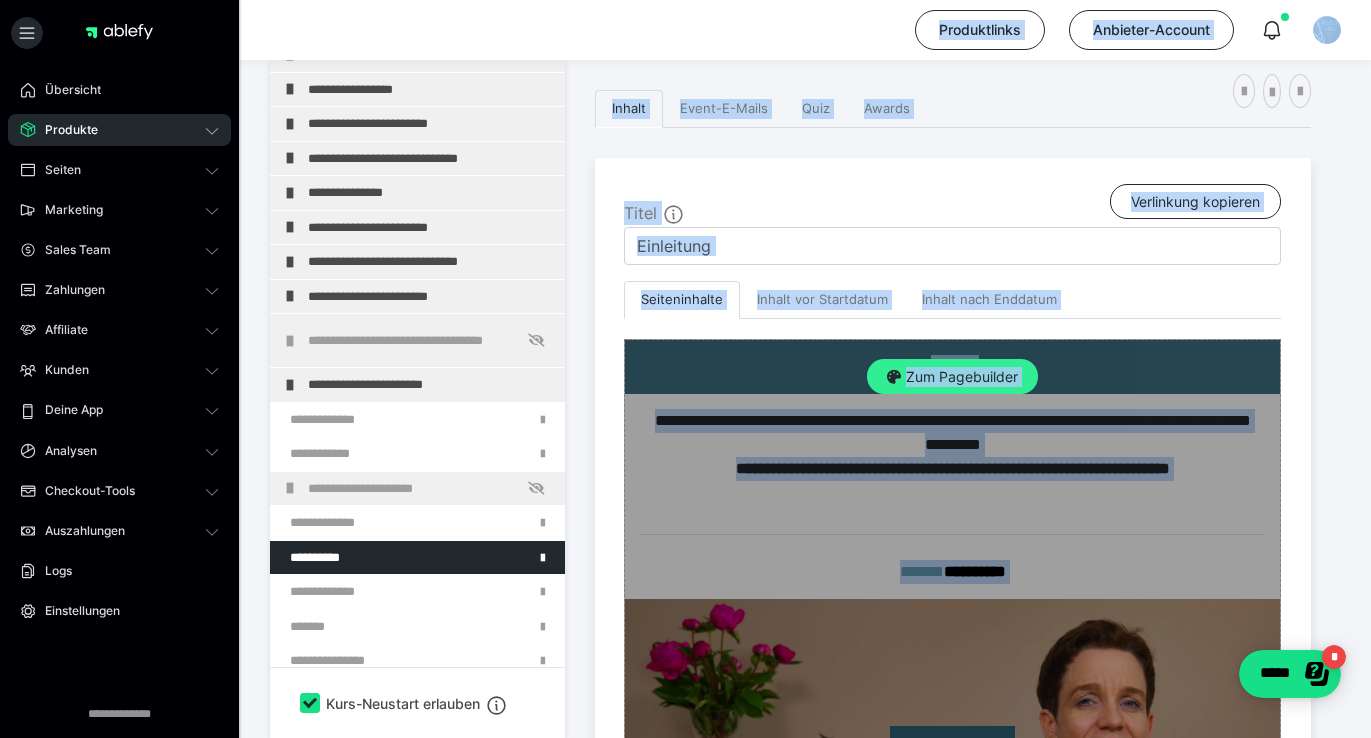 click on "Zum Pagebuilder" at bounding box center [952, 377] 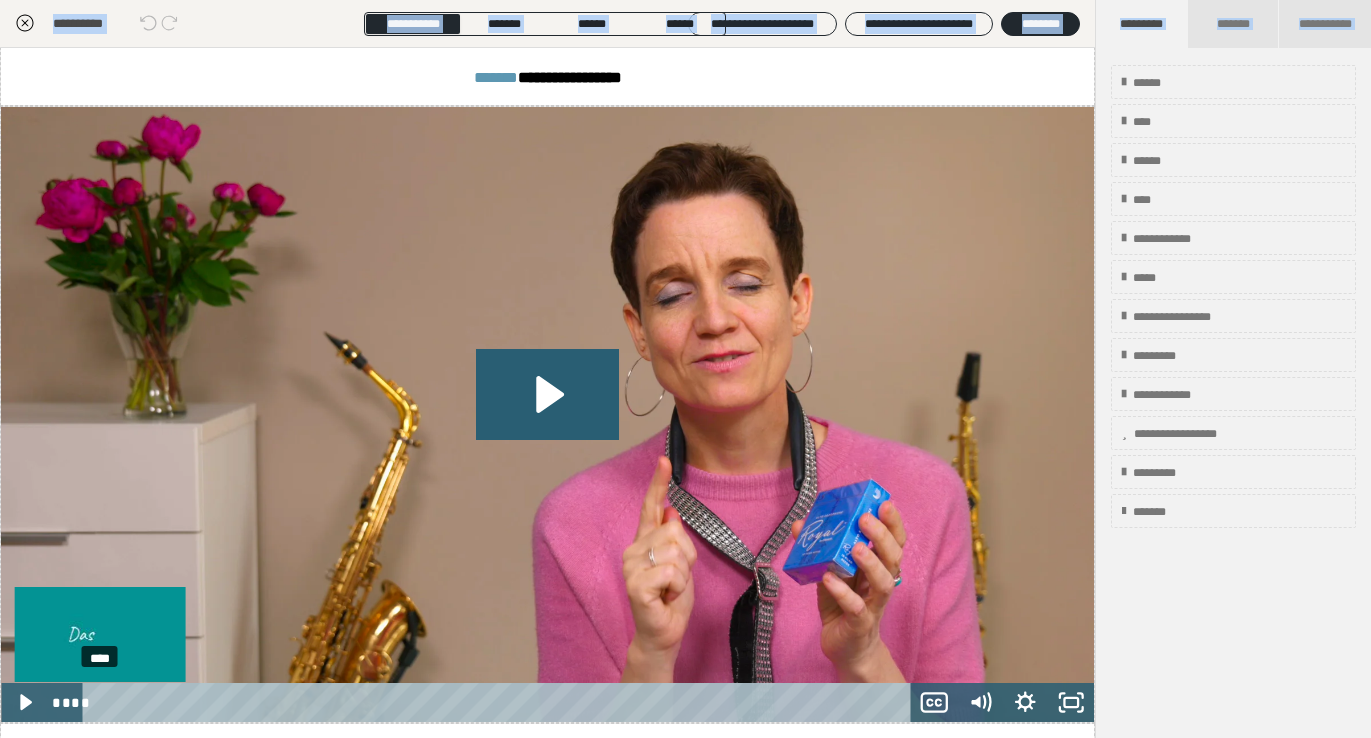 scroll, scrollTop: 0, scrollLeft: 0, axis: both 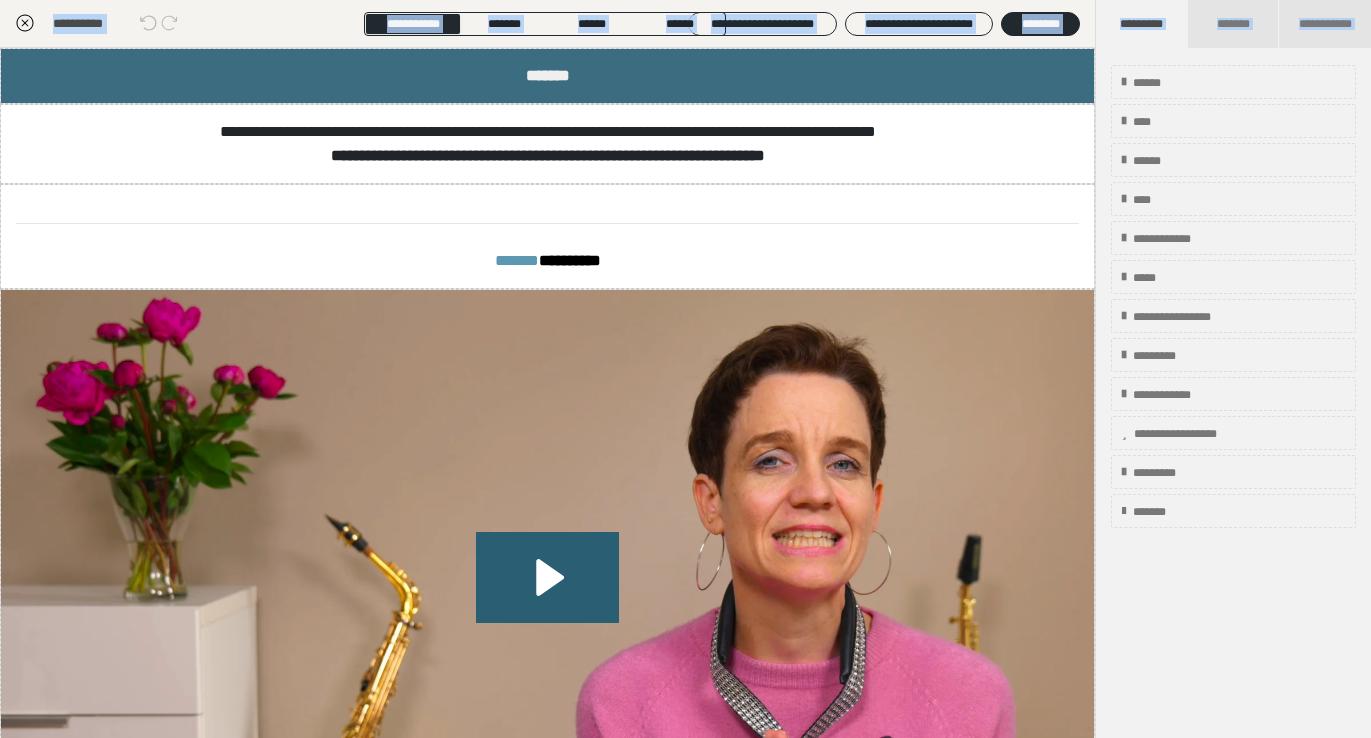 click 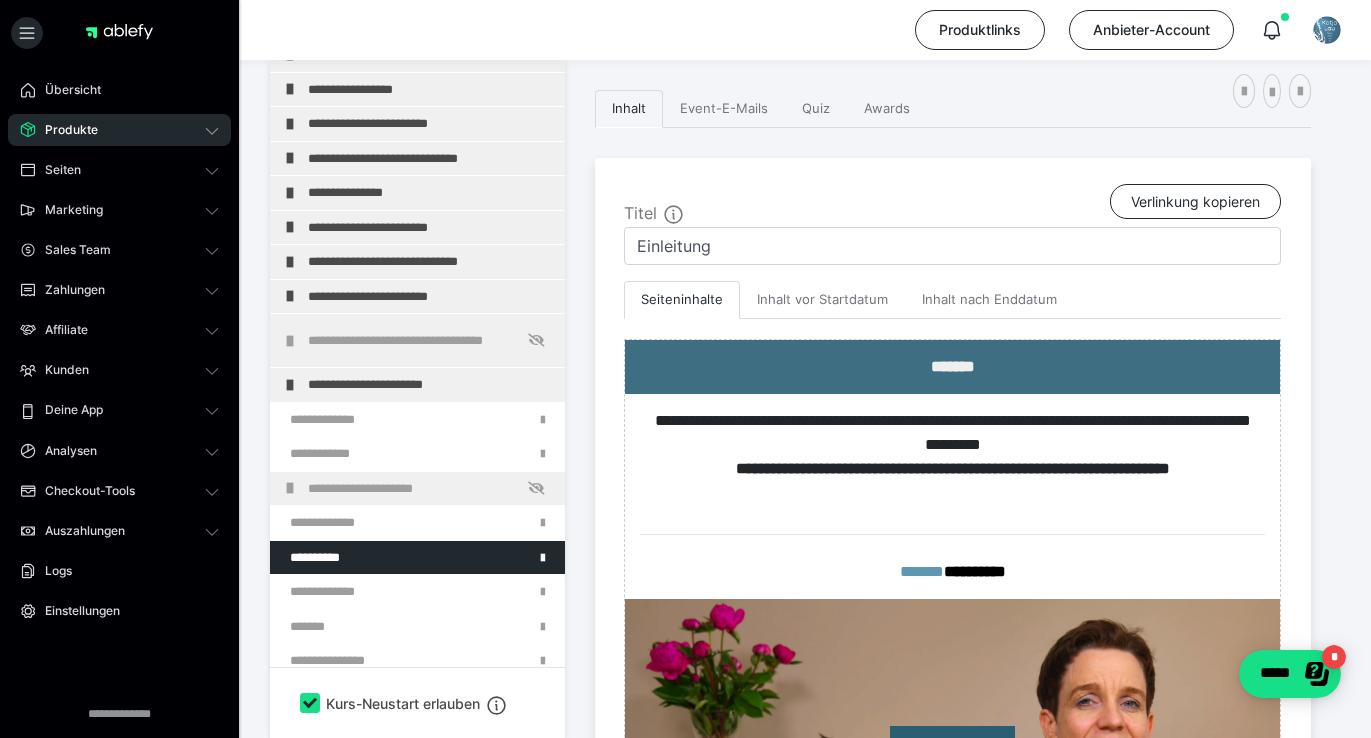 scroll, scrollTop: 0, scrollLeft: 0, axis: both 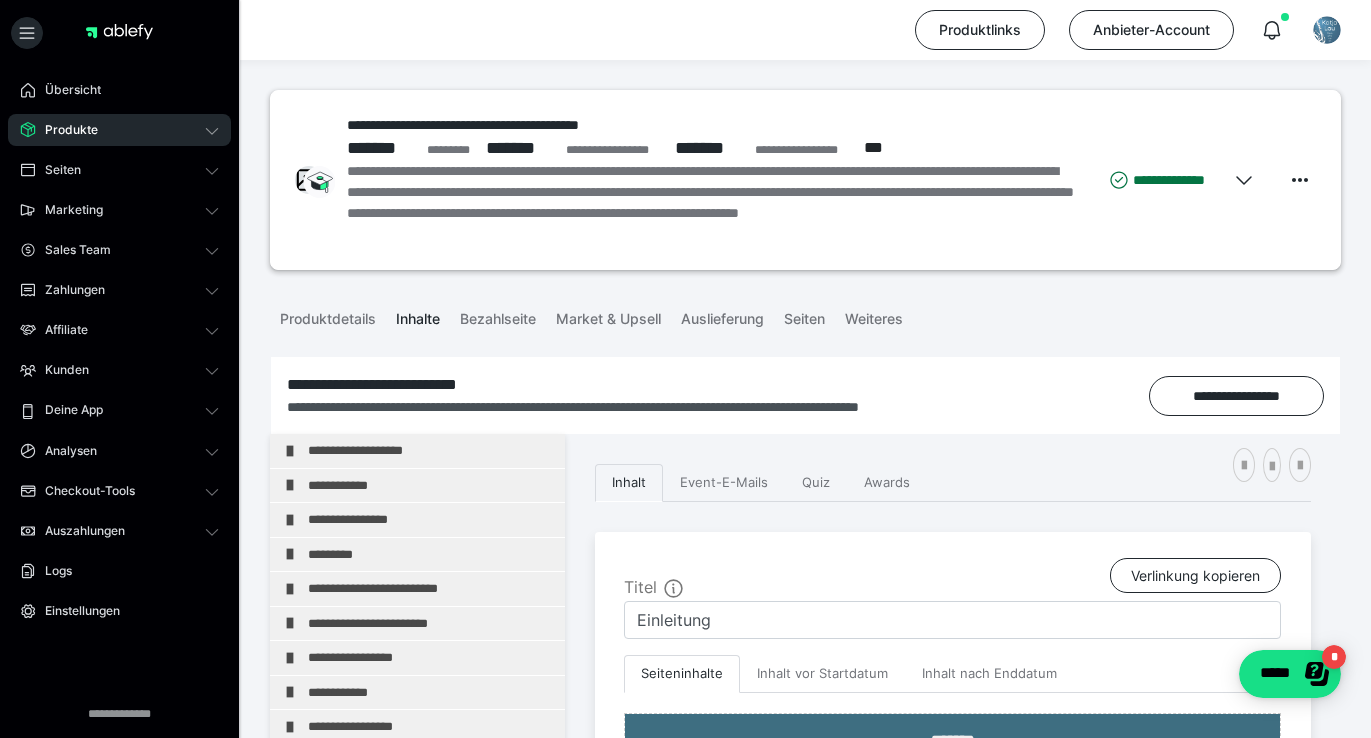 click on "Produkte" at bounding box center [119, 130] 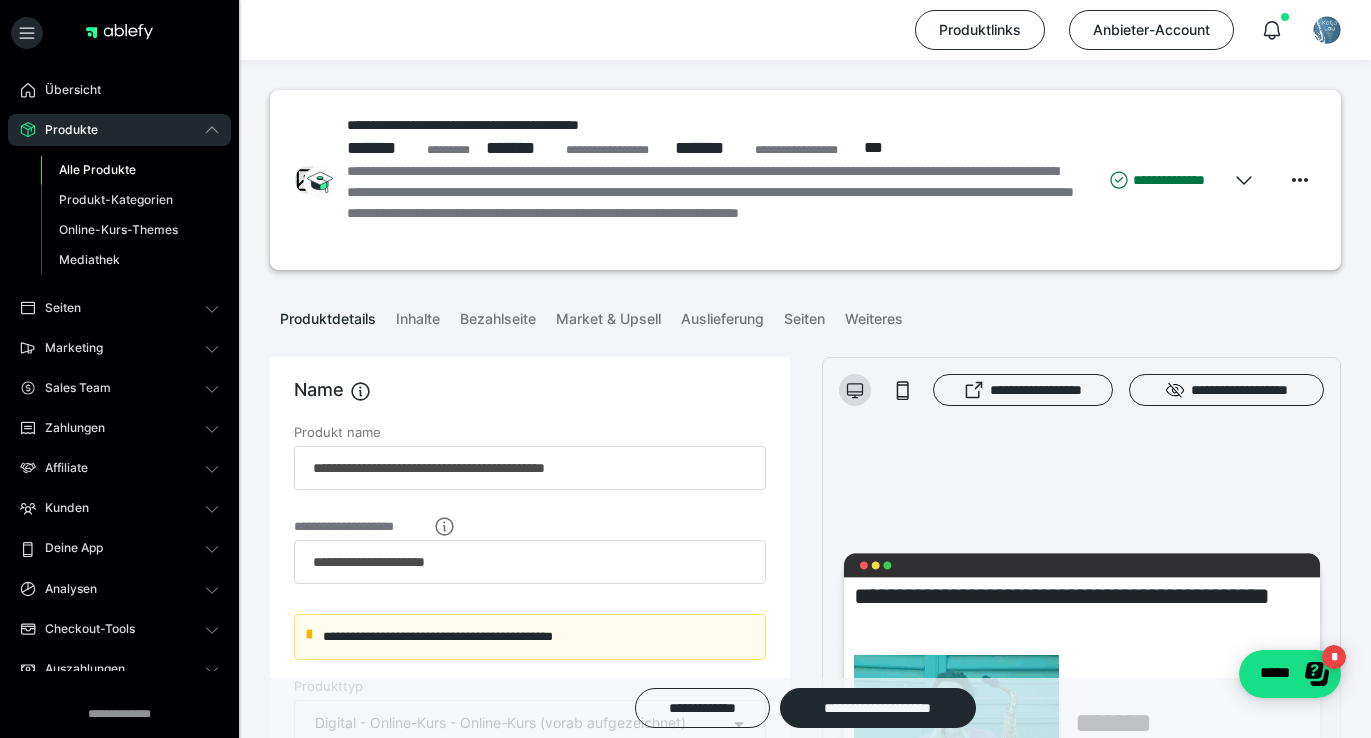 click on "Alle Produkte" at bounding box center [97, 169] 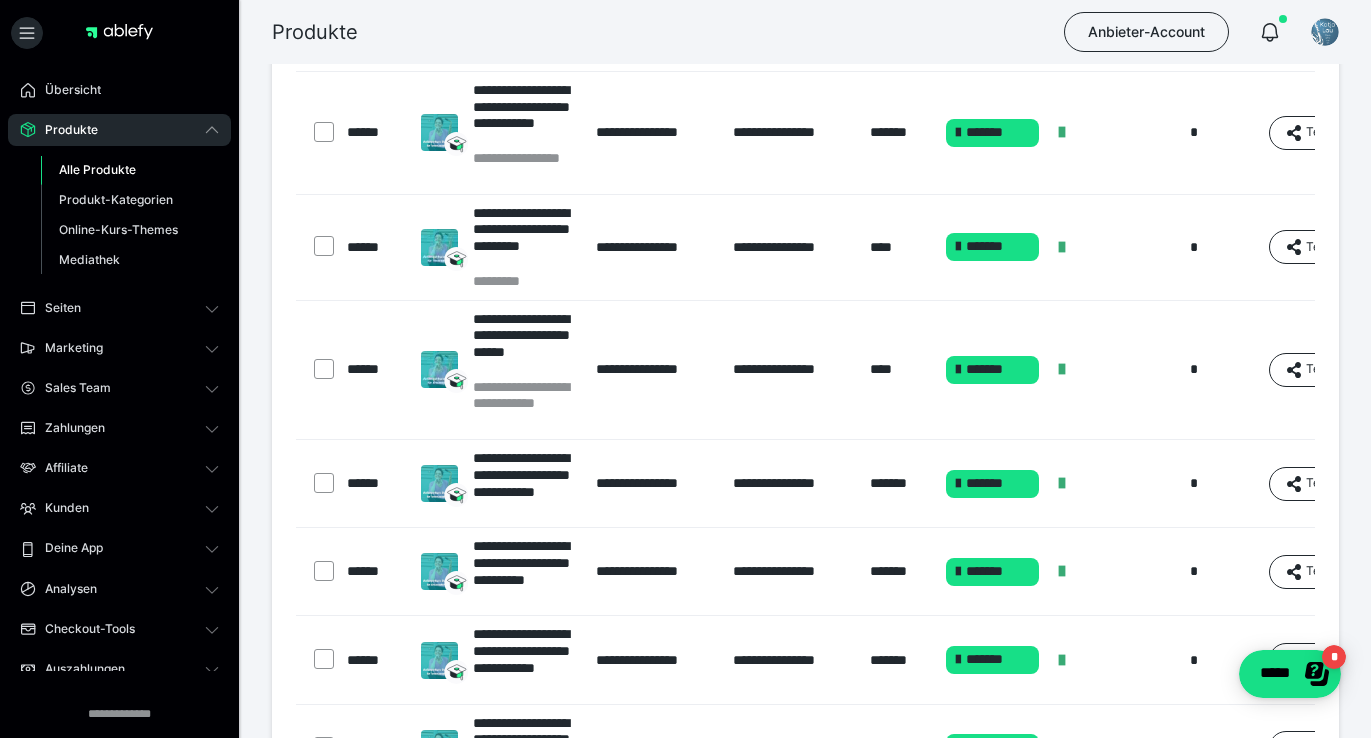 scroll, scrollTop: 584, scrollLeft: 0, axis: vertical 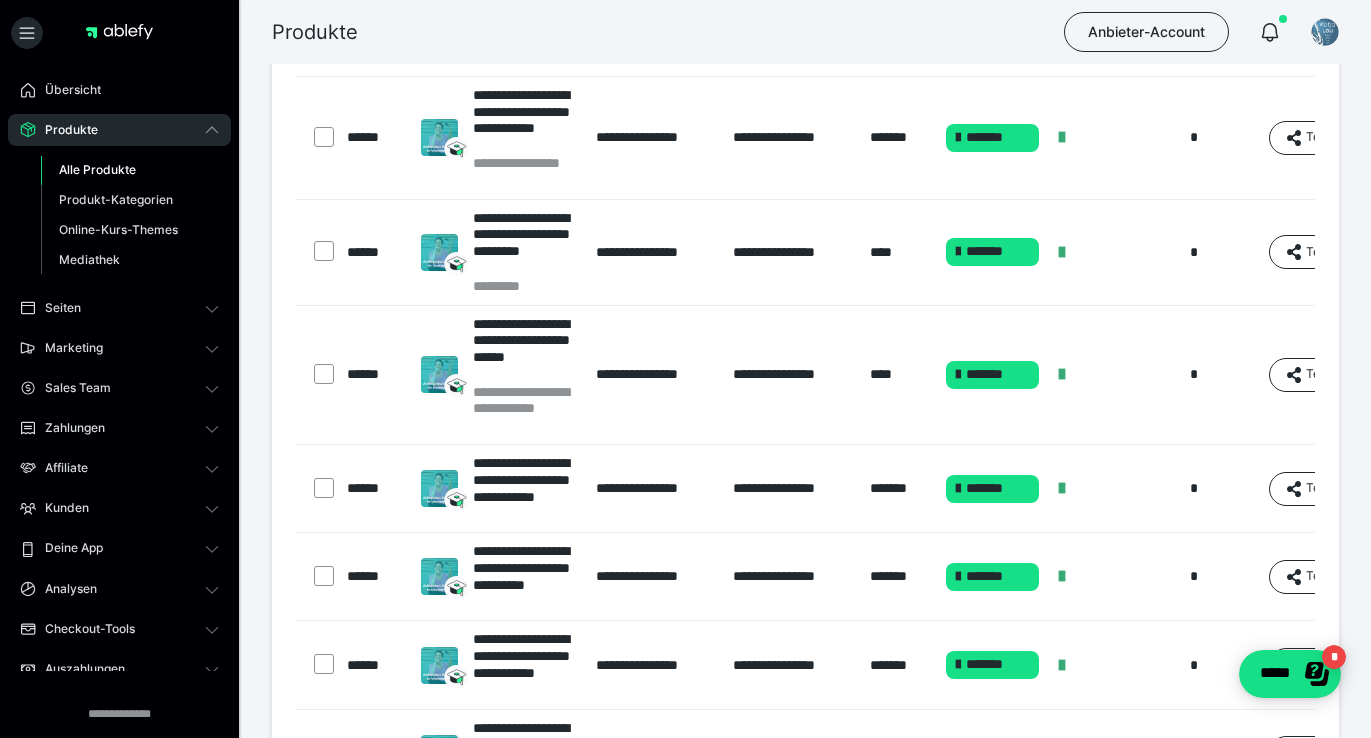 click on "**********" at bounding box center (499, 375) 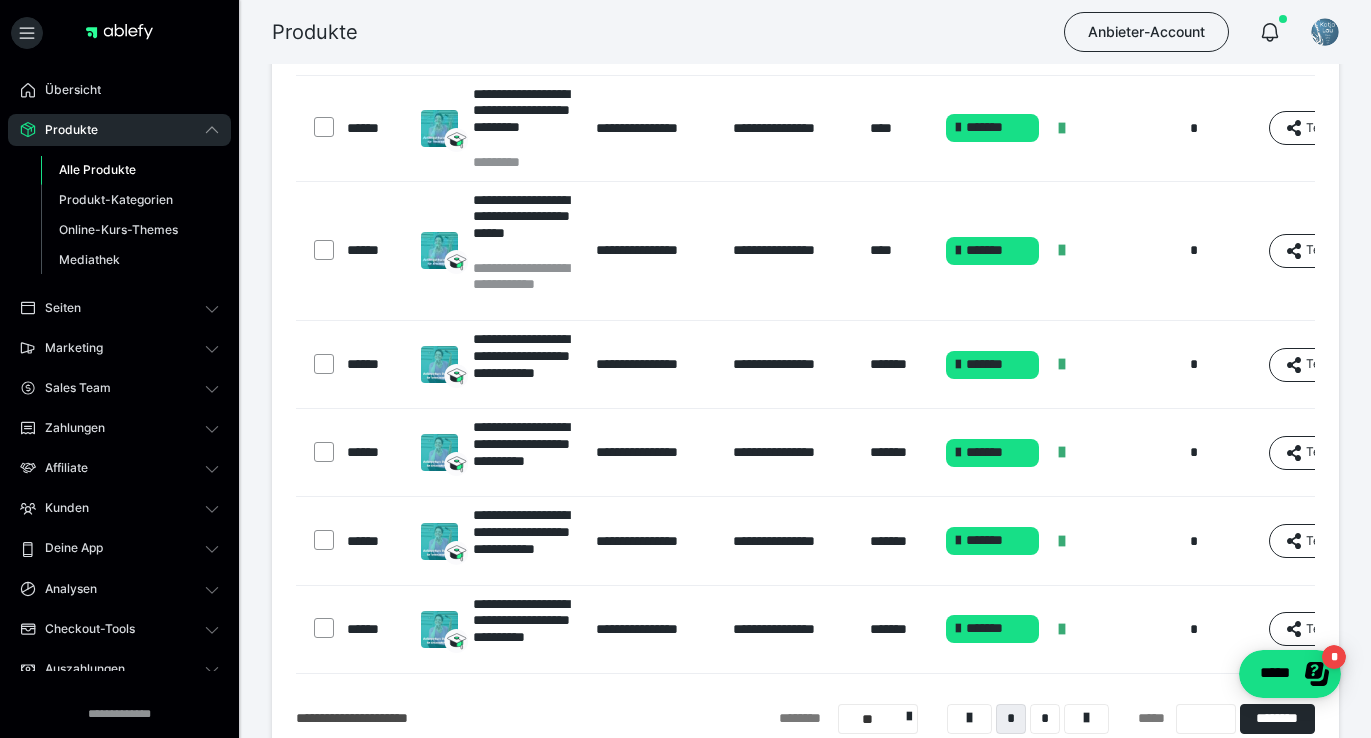 scroll, scrollTop: 728, scrollLeft: 0, axis: vertical 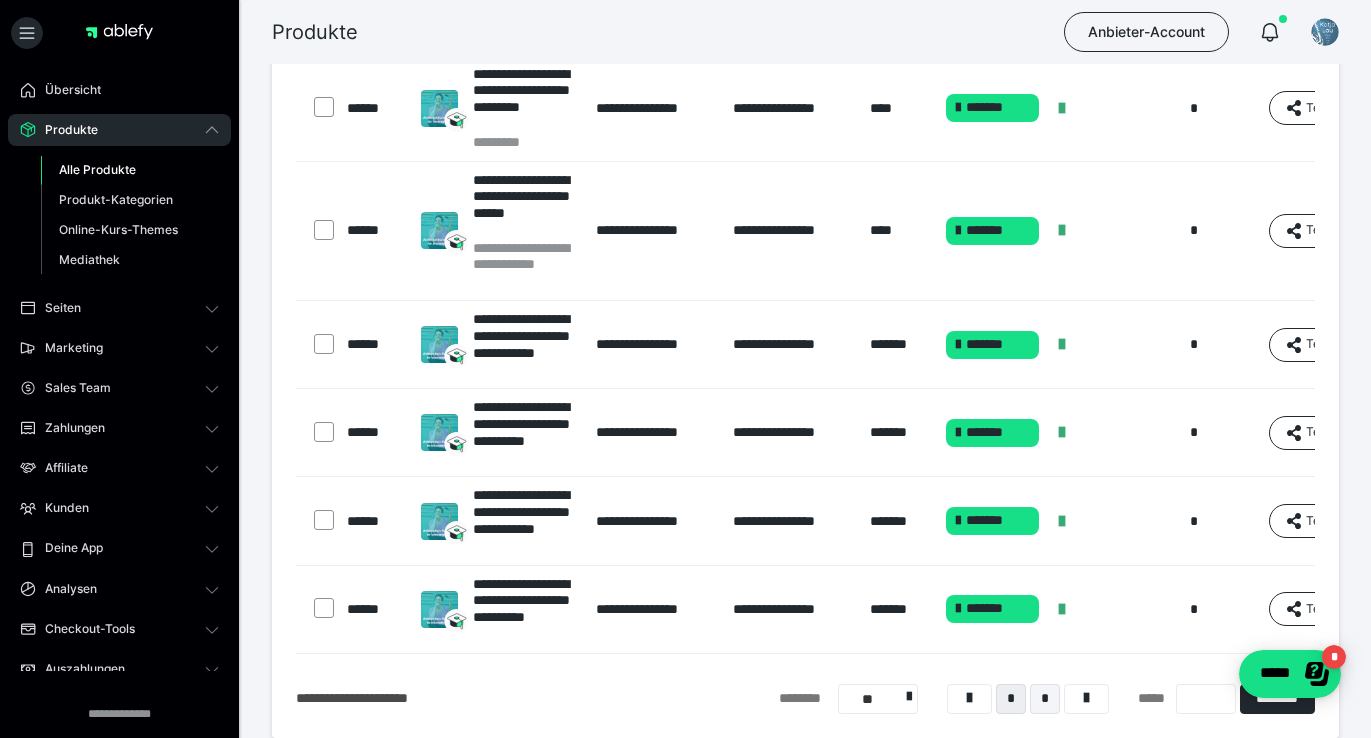 click on "*" at bounding box center (1045, 699) 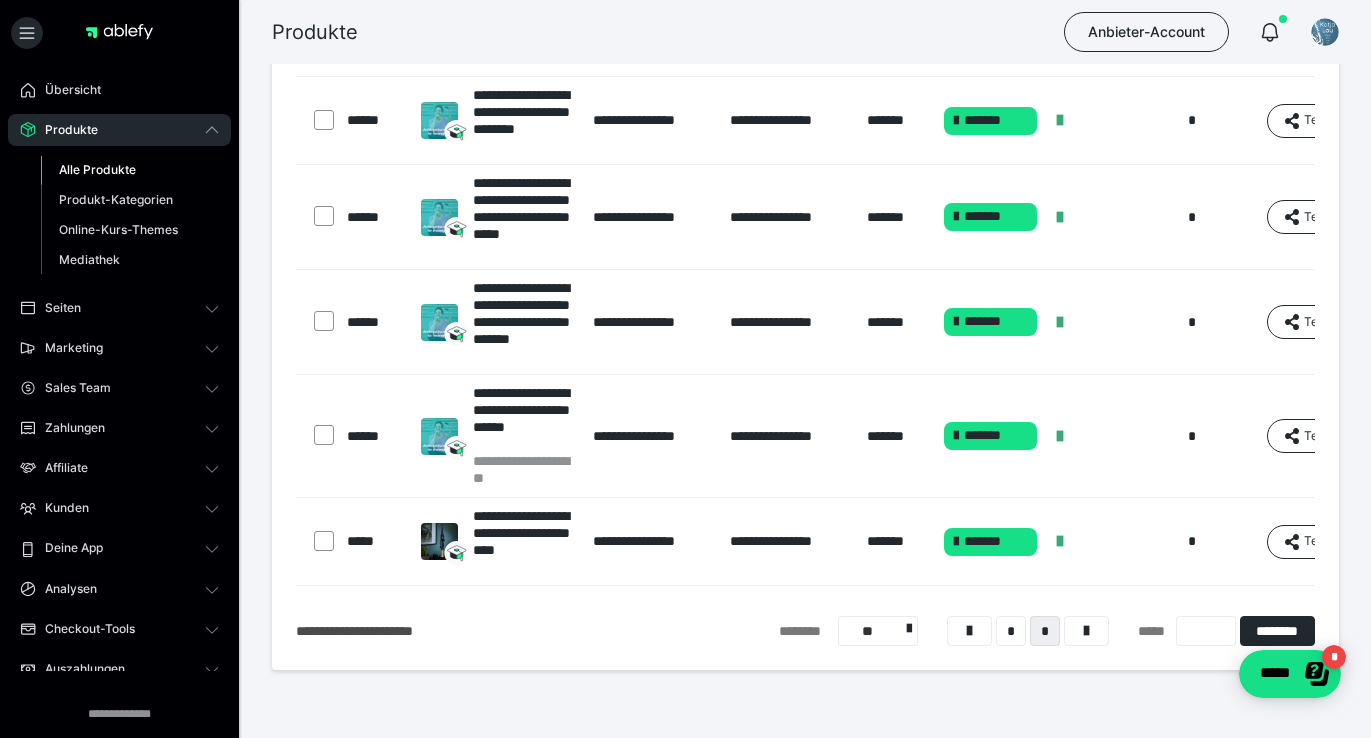 scroll, scrollTop: 373, scrollLeft: 0, axis: vertical 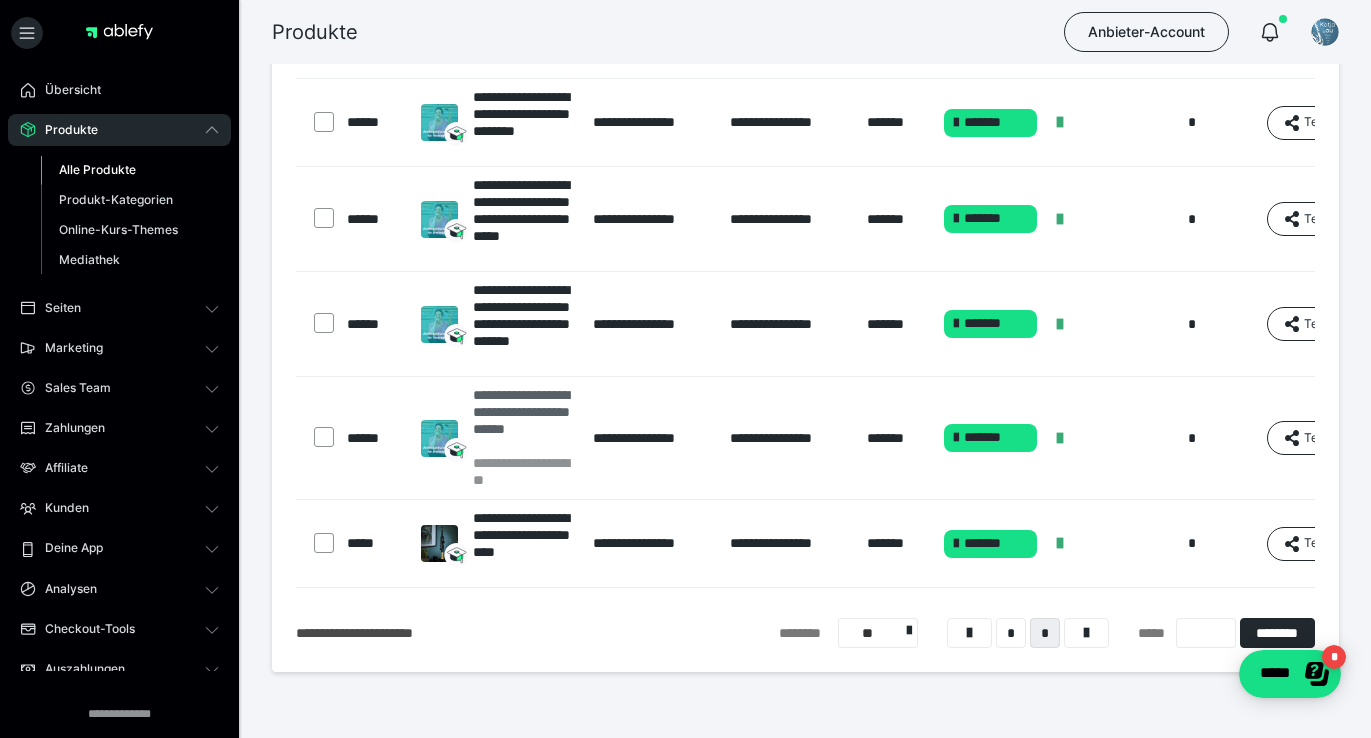 click on "**********" at bounding box center (523, 420) 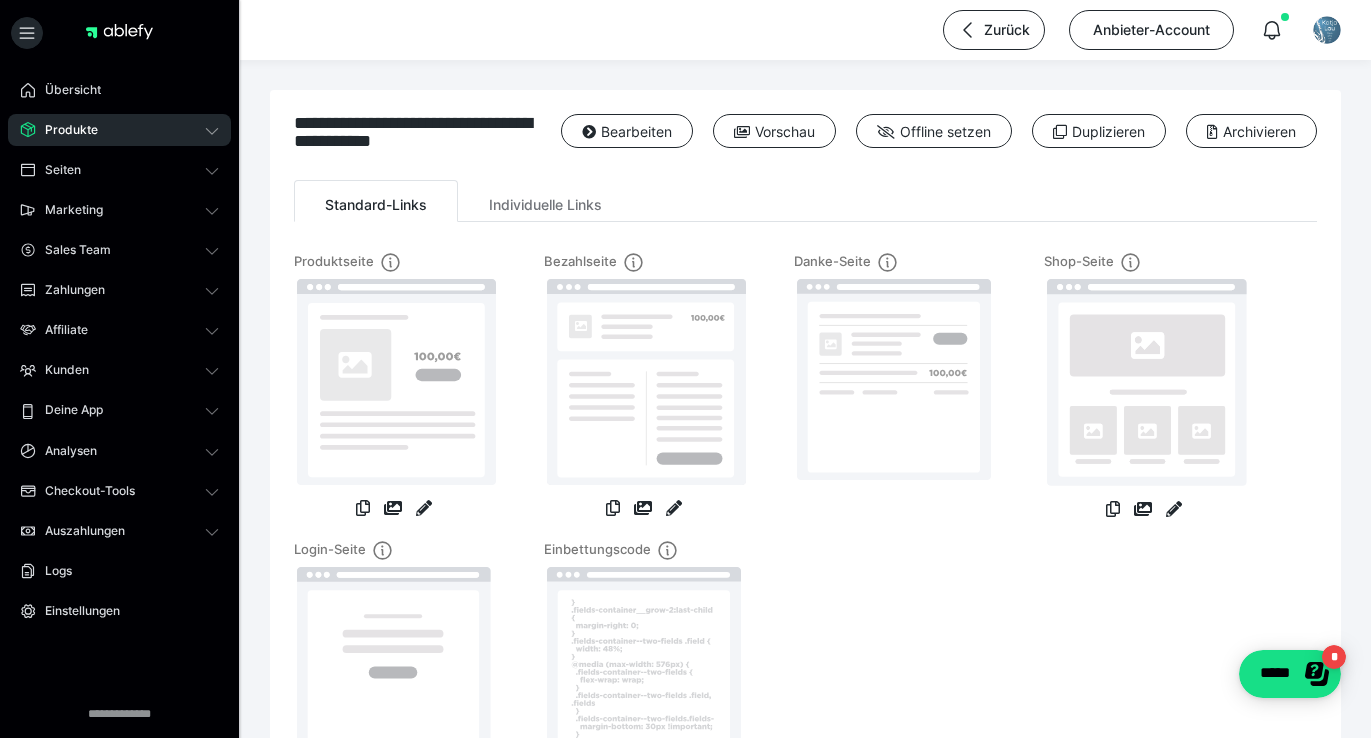 click on "**********" at bounding box center [685, 196] 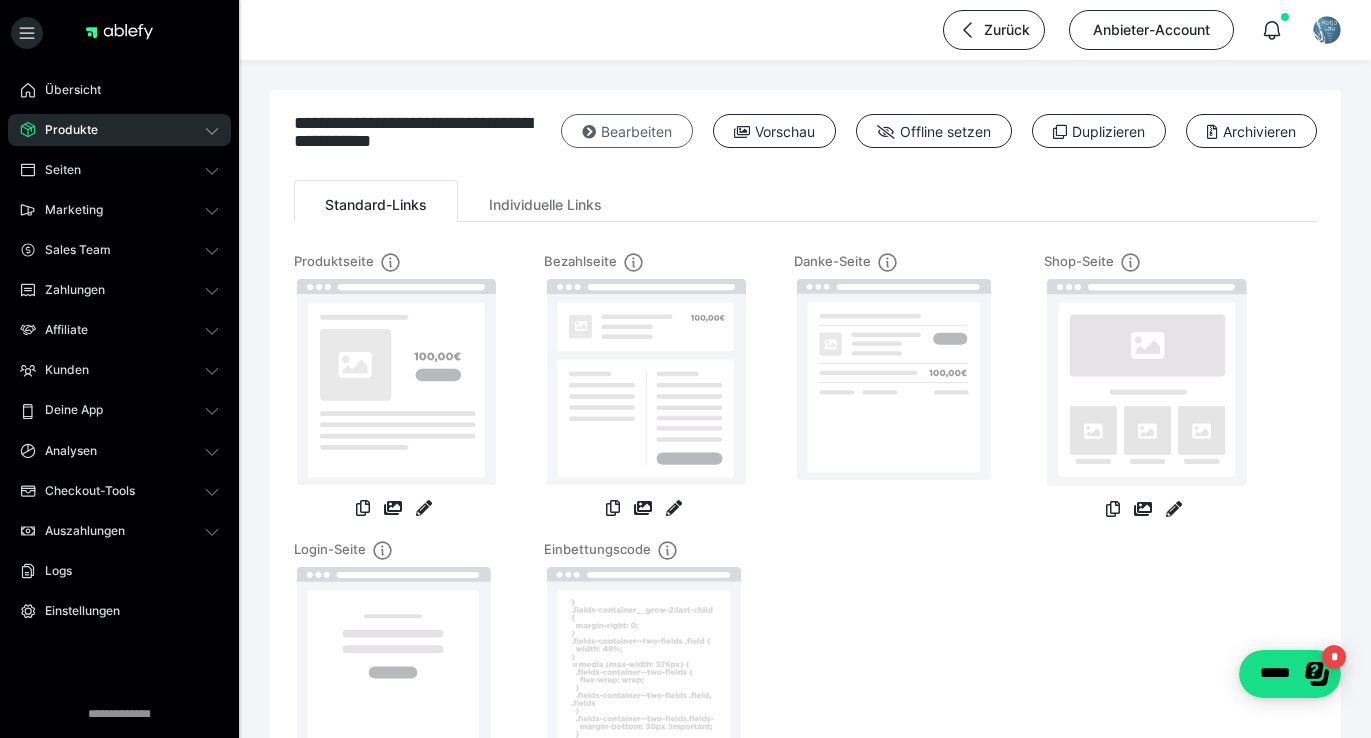 click on "Bearbeiten" at bounding box center [627, 131] 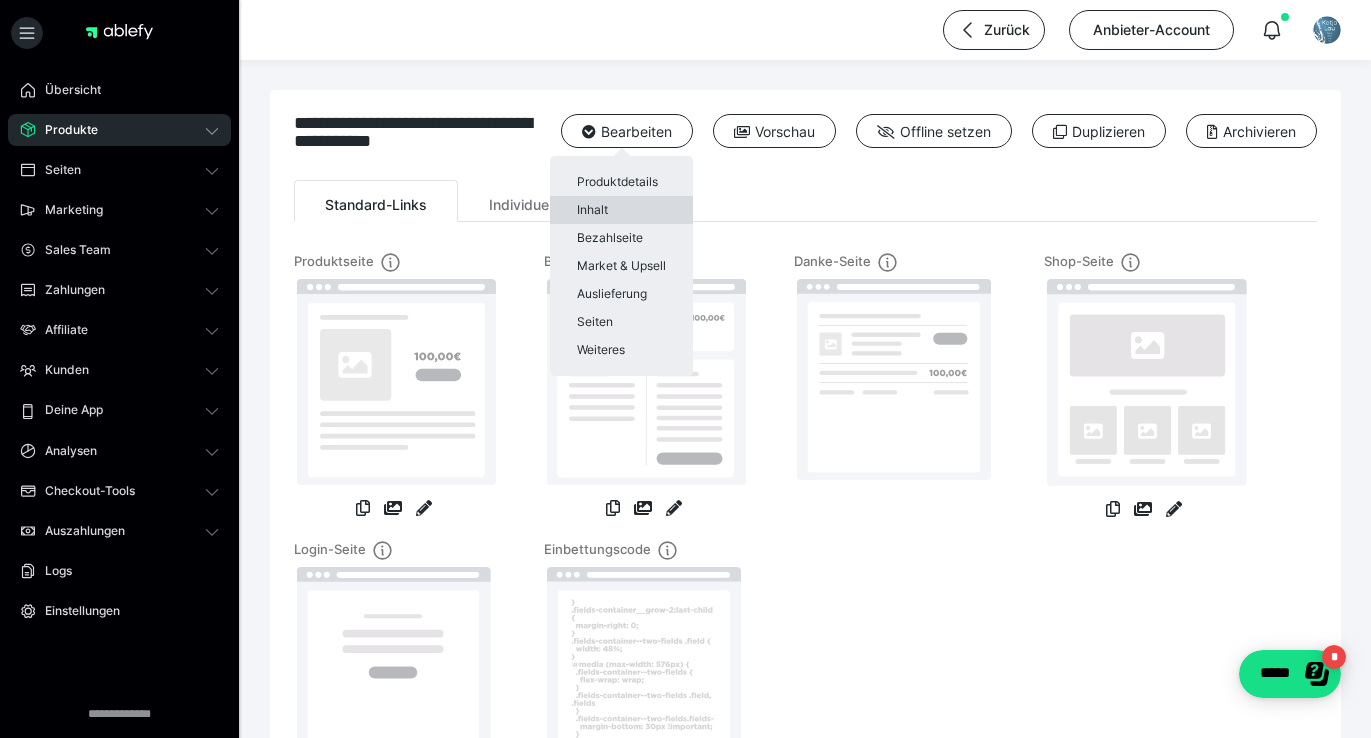 click on "Inhalt" at bounding box center [621, 210] 